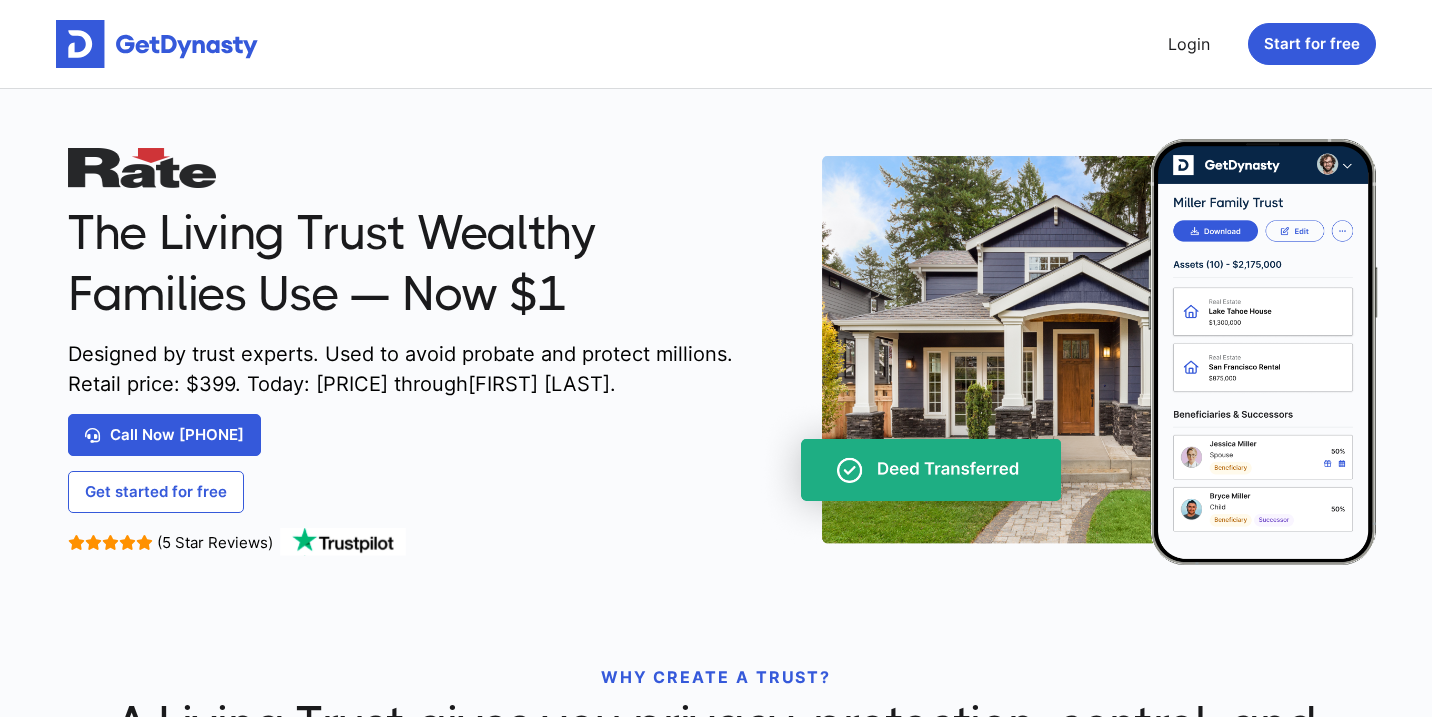 scroll, scrollTop: 0, scrollLeft: 0, axis: both 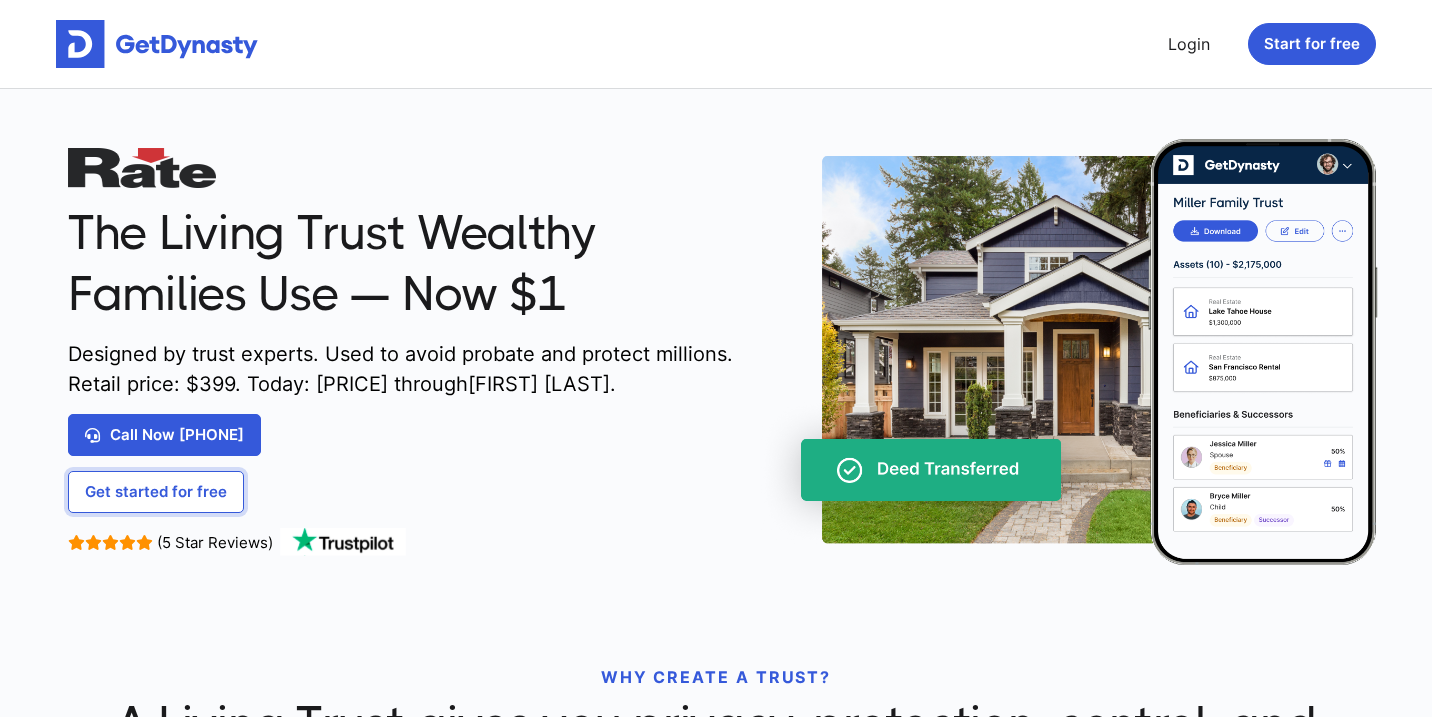 click on "Get started for free" at bounding box center [156, 492] 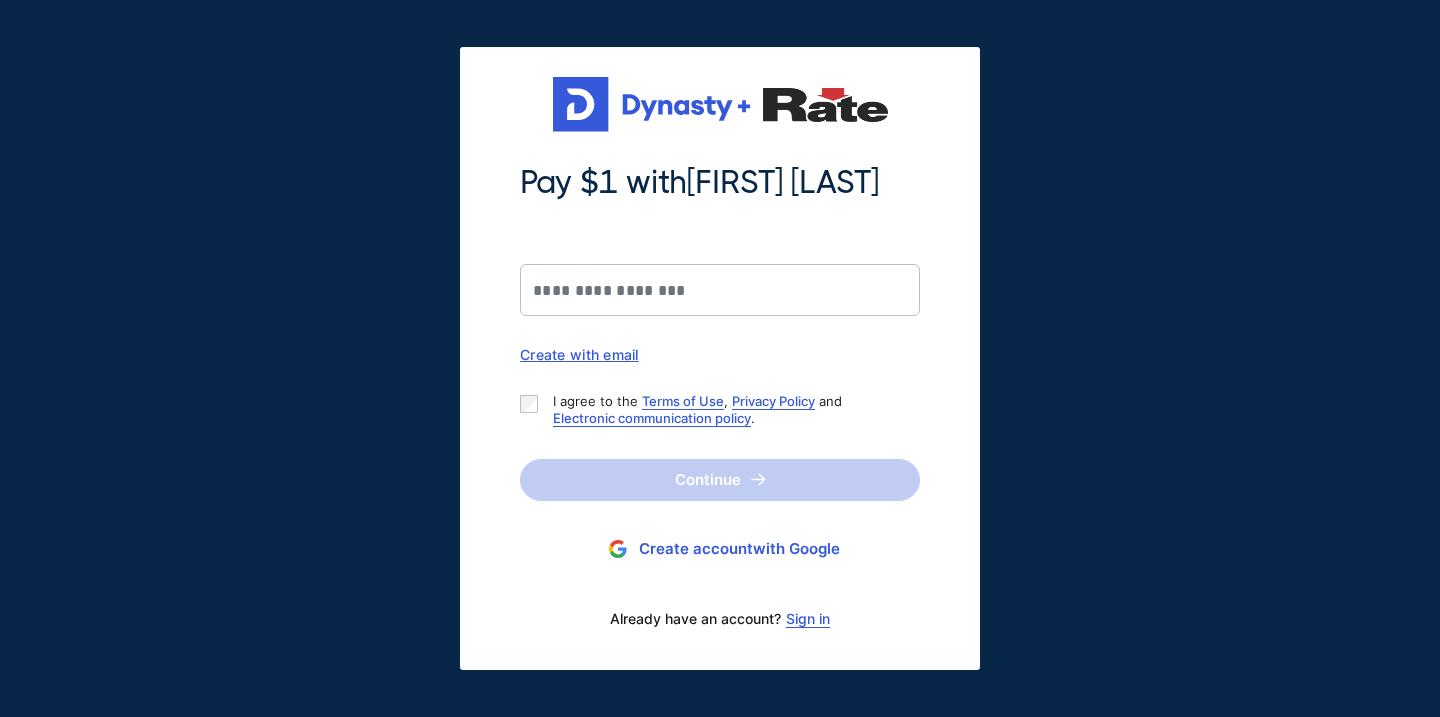 scroll, scrollTop: 0, scrollLeft: 0, axis: both 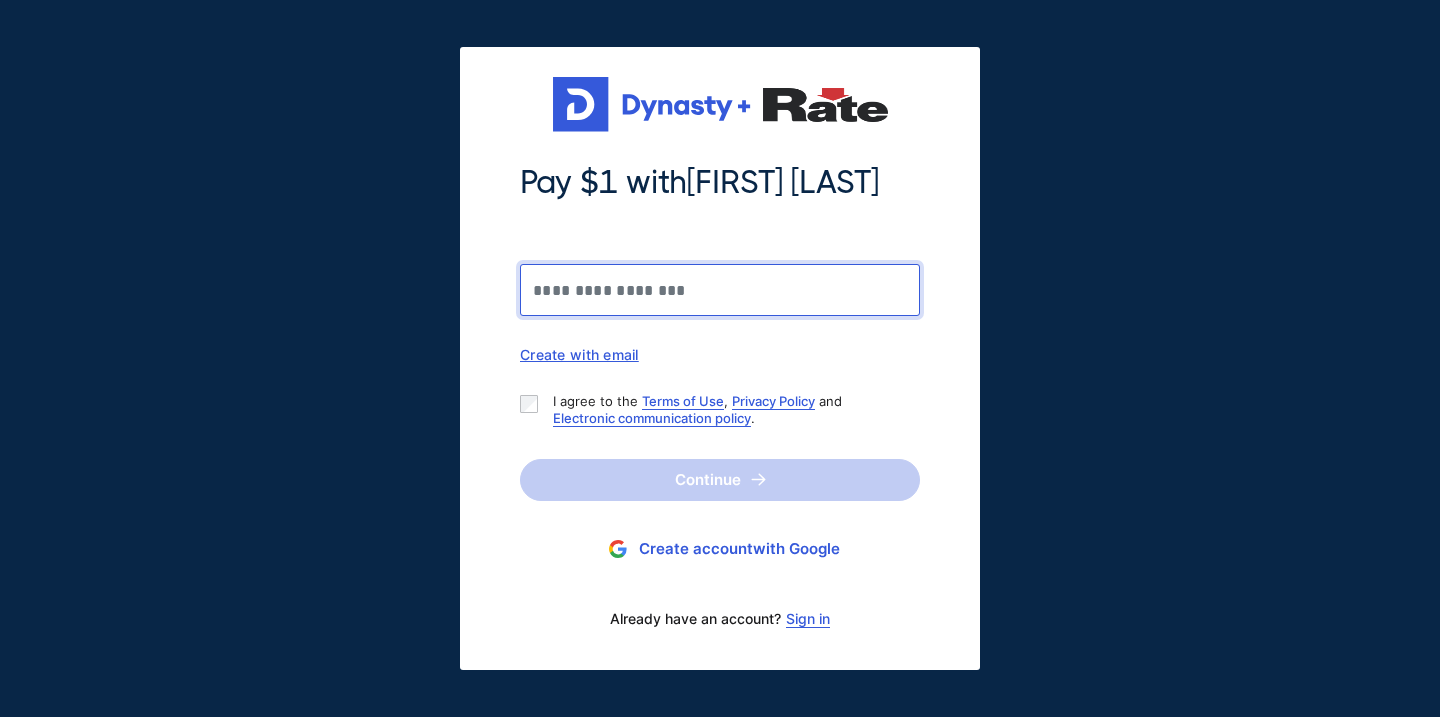 click on "Pay $1 with  [FIRST] [LAST]" at bounding box center [720, 290] 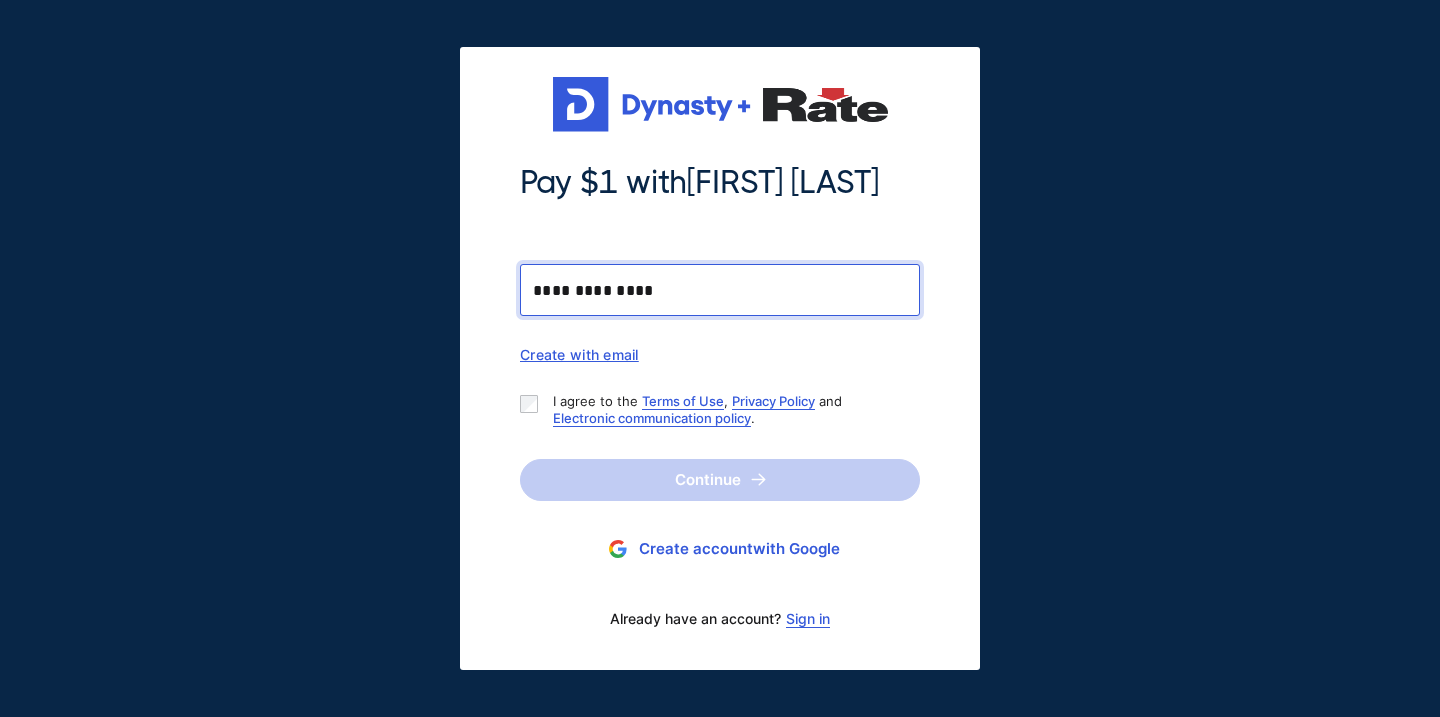 type on "**********" 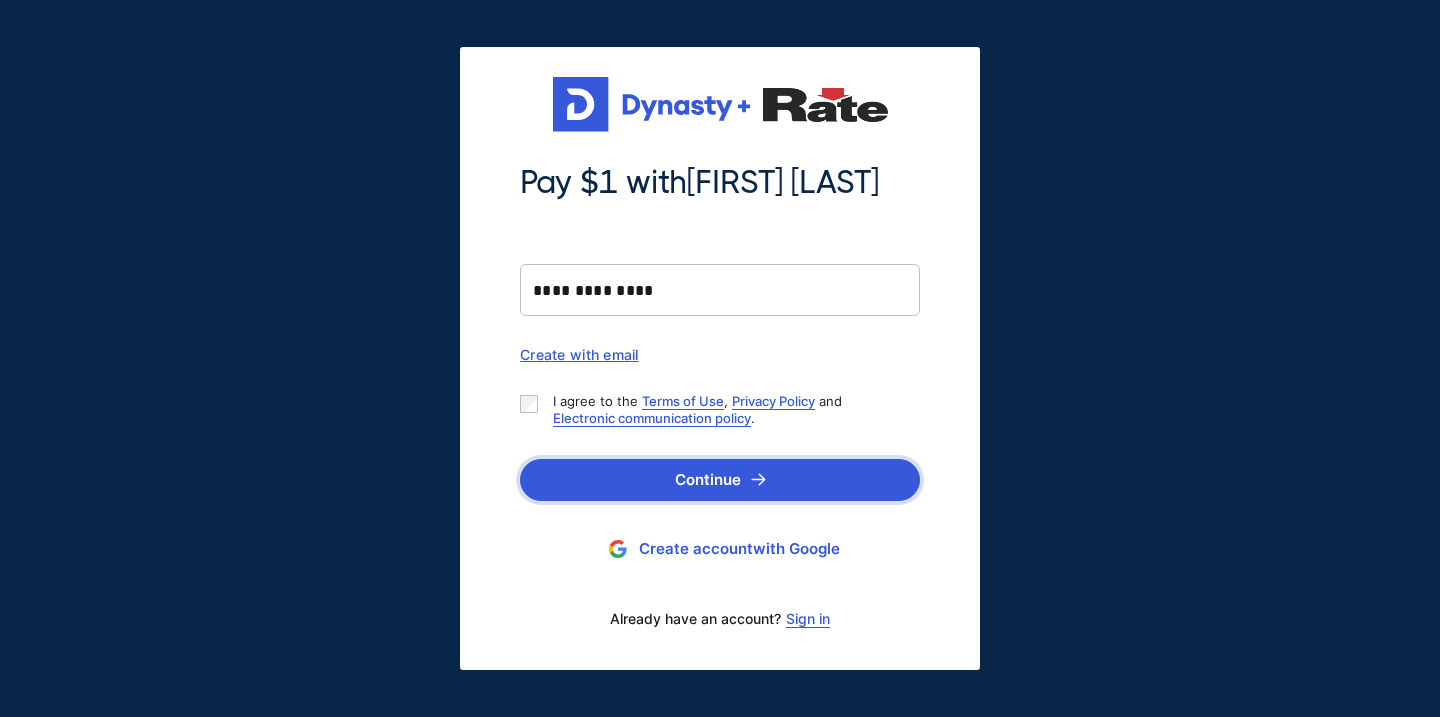 click on "Continue" at bounding box center [720, 480] 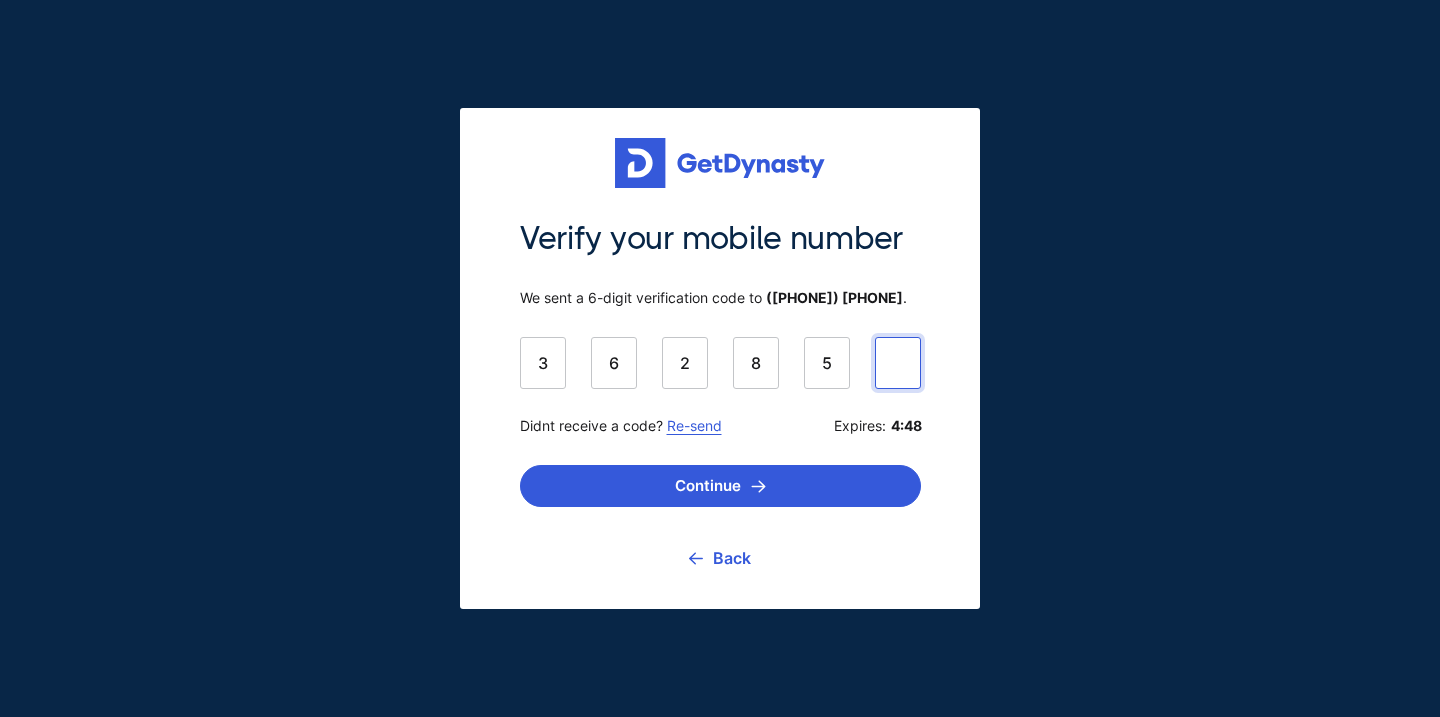 type on "******" 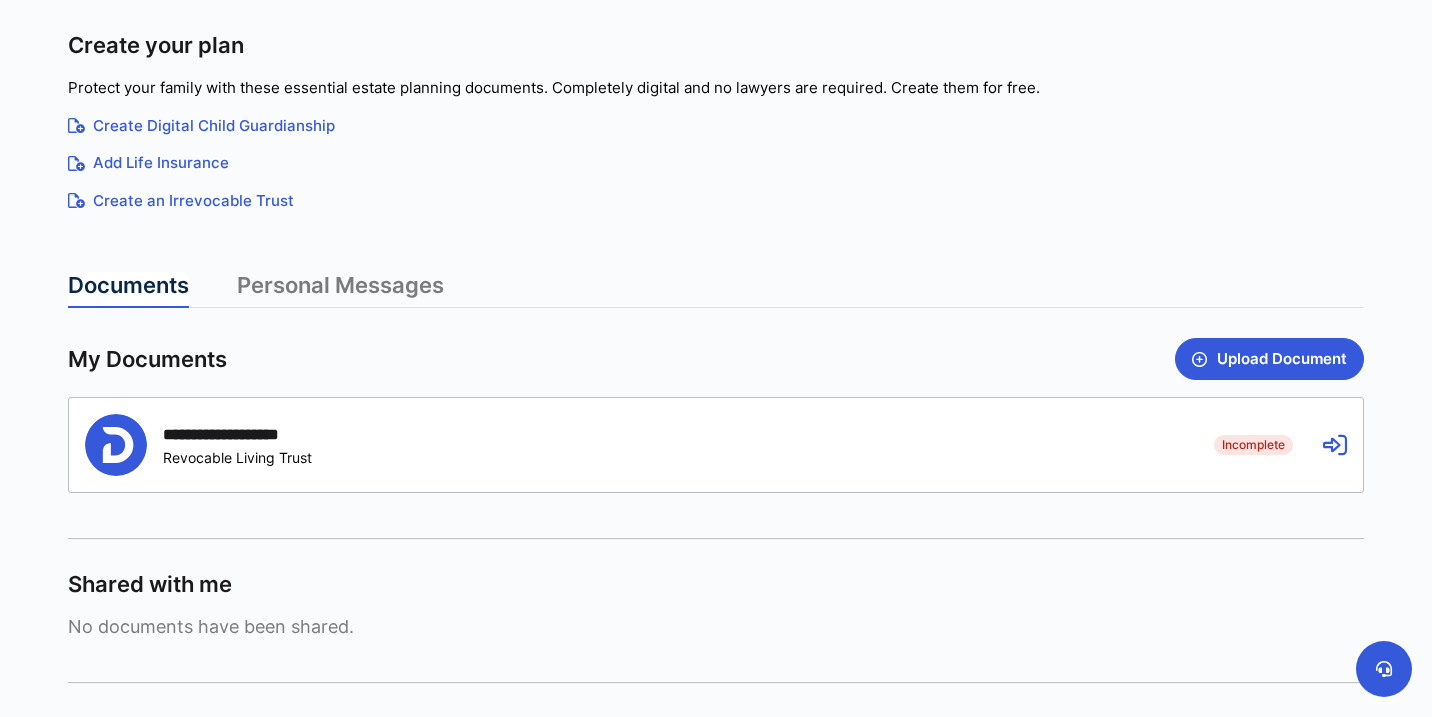 scroll, scrollTop: 327, scrollLeft: 0, axis: vertical 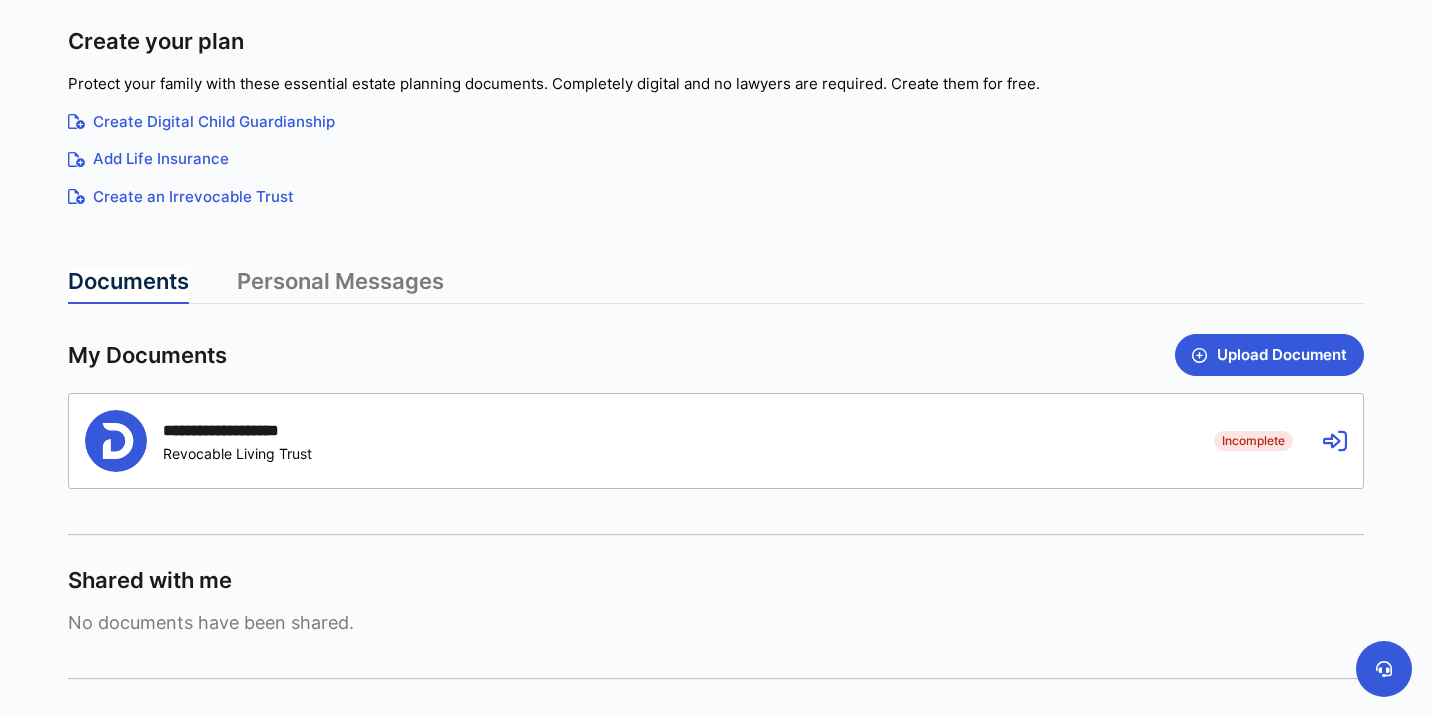 click at bounding box center [1335, 441] 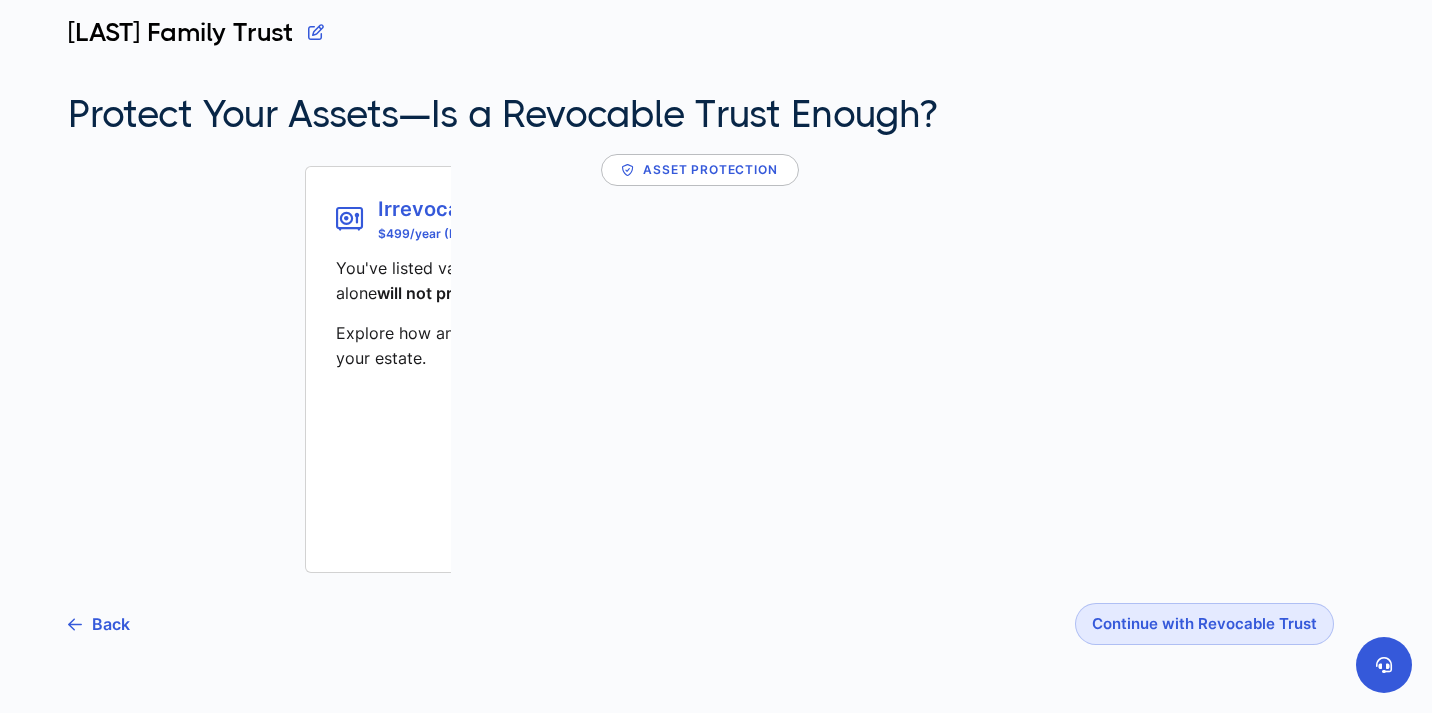 scroll, scrollTop: 180, scrollLeft: 0, axis: vertical 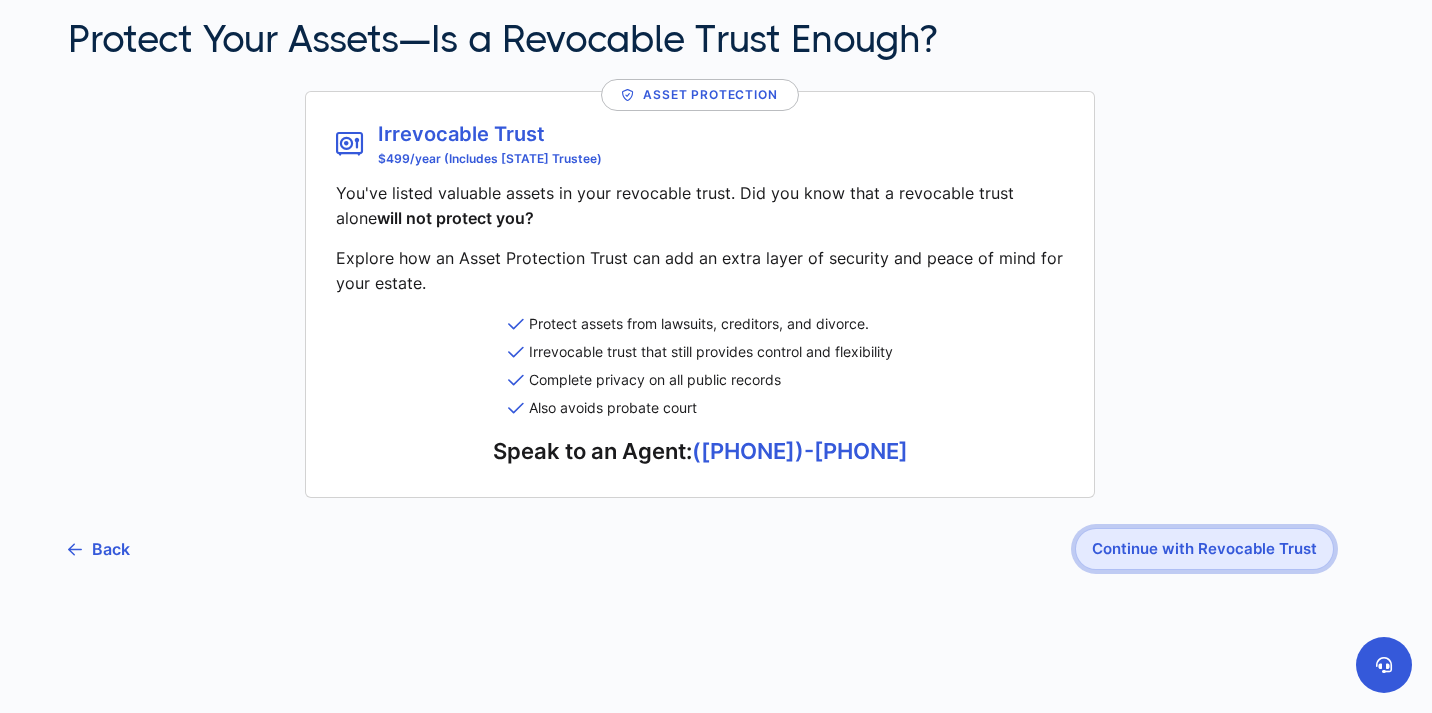 click on "Continue with Revocable Trust" at bounding box center [1204, 549] 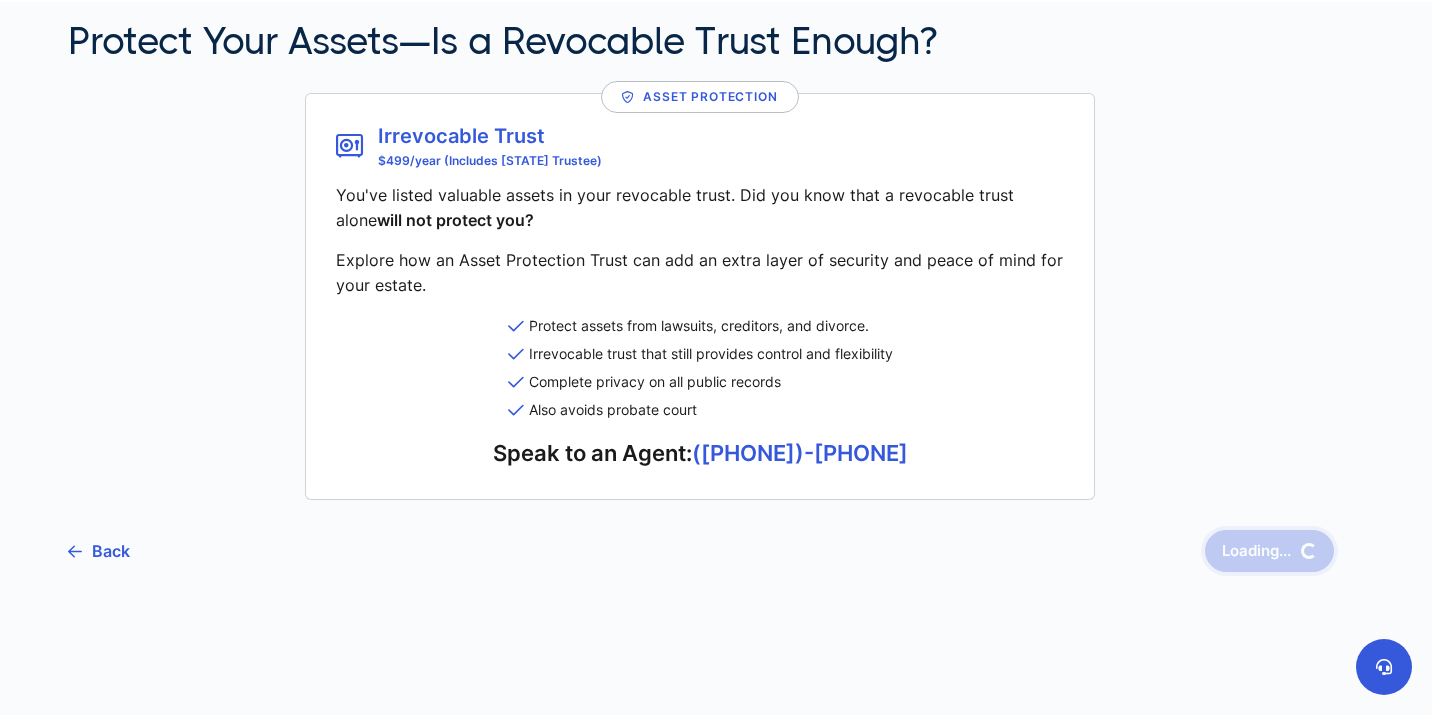 scroll, scrollTop: 176, scrollLeft: 0, axis: vertical 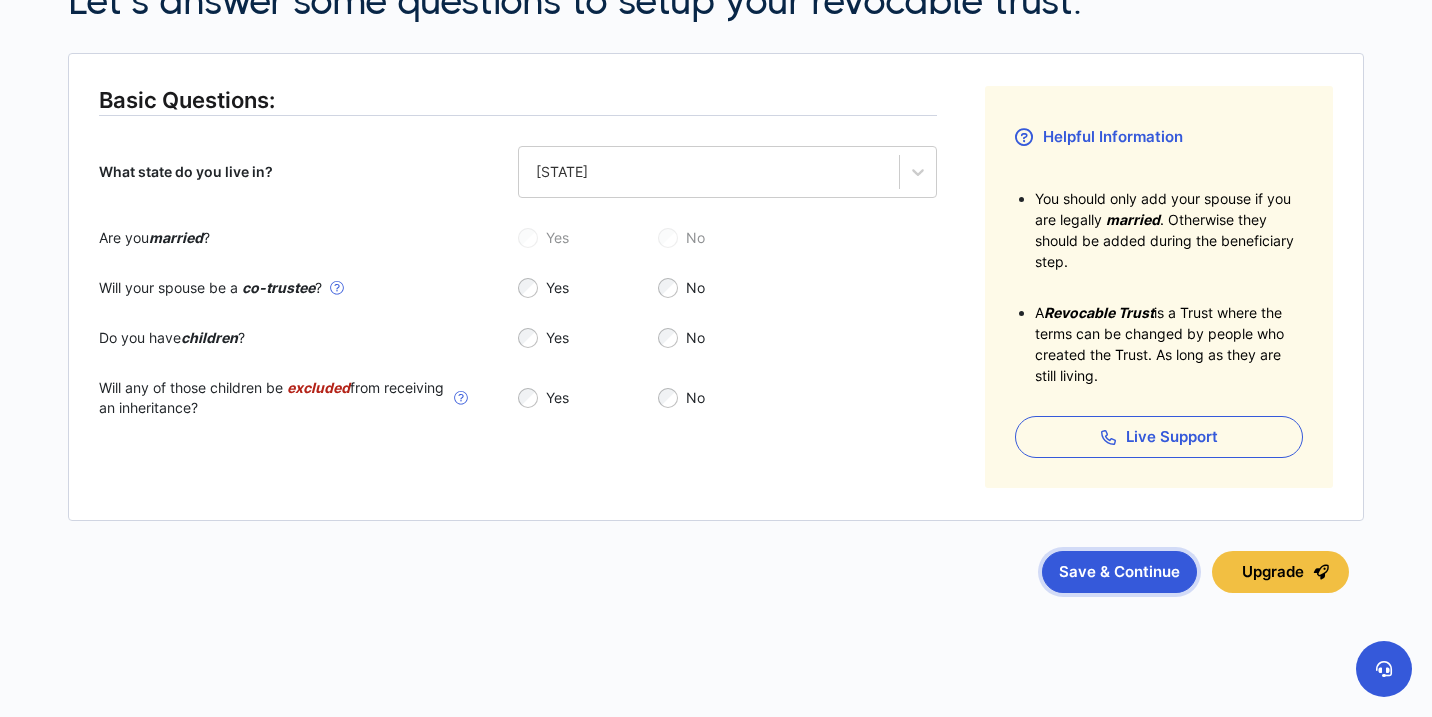 click on "Save & Continue" at bounding box center (1119, 572) 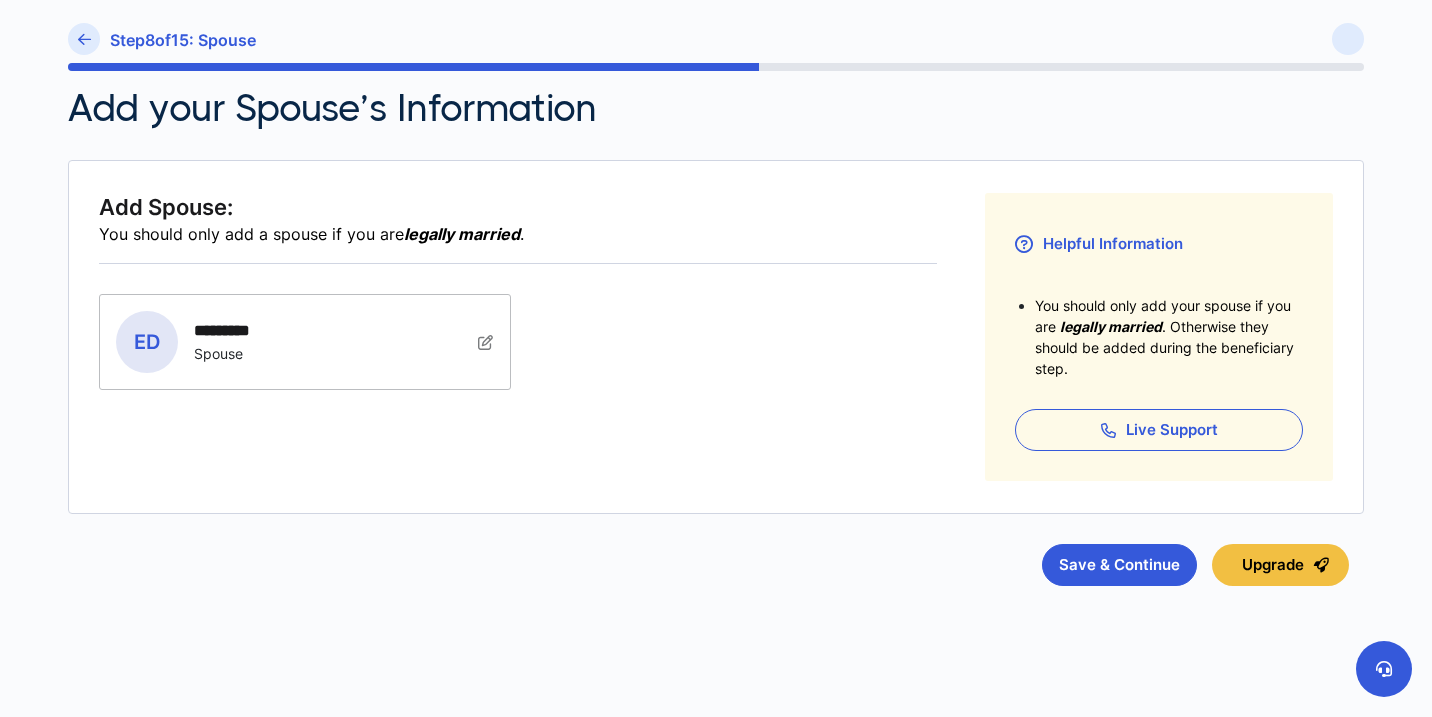 scroll, scrollTop: 156, scrollLeft: 0, axis: vertical 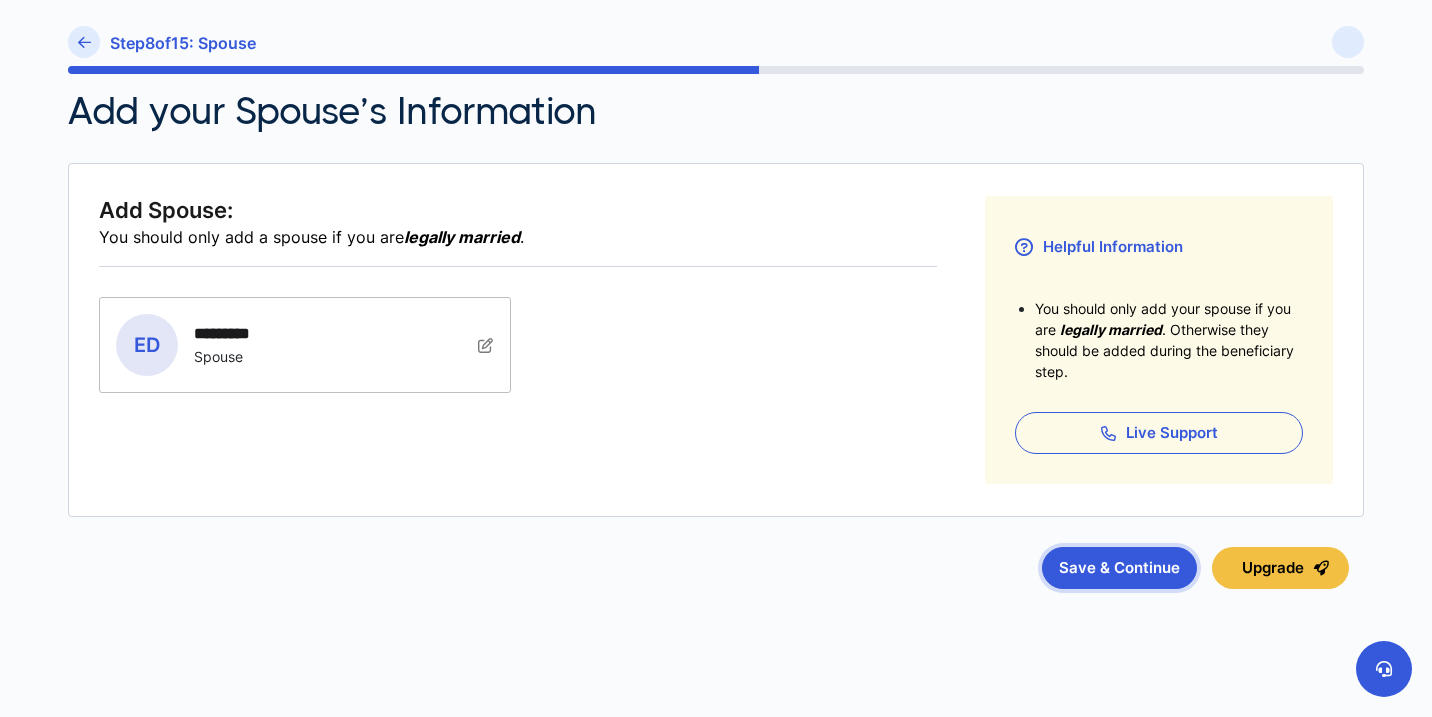 click on "Save & Continue" at bounding box center [1119, 568] 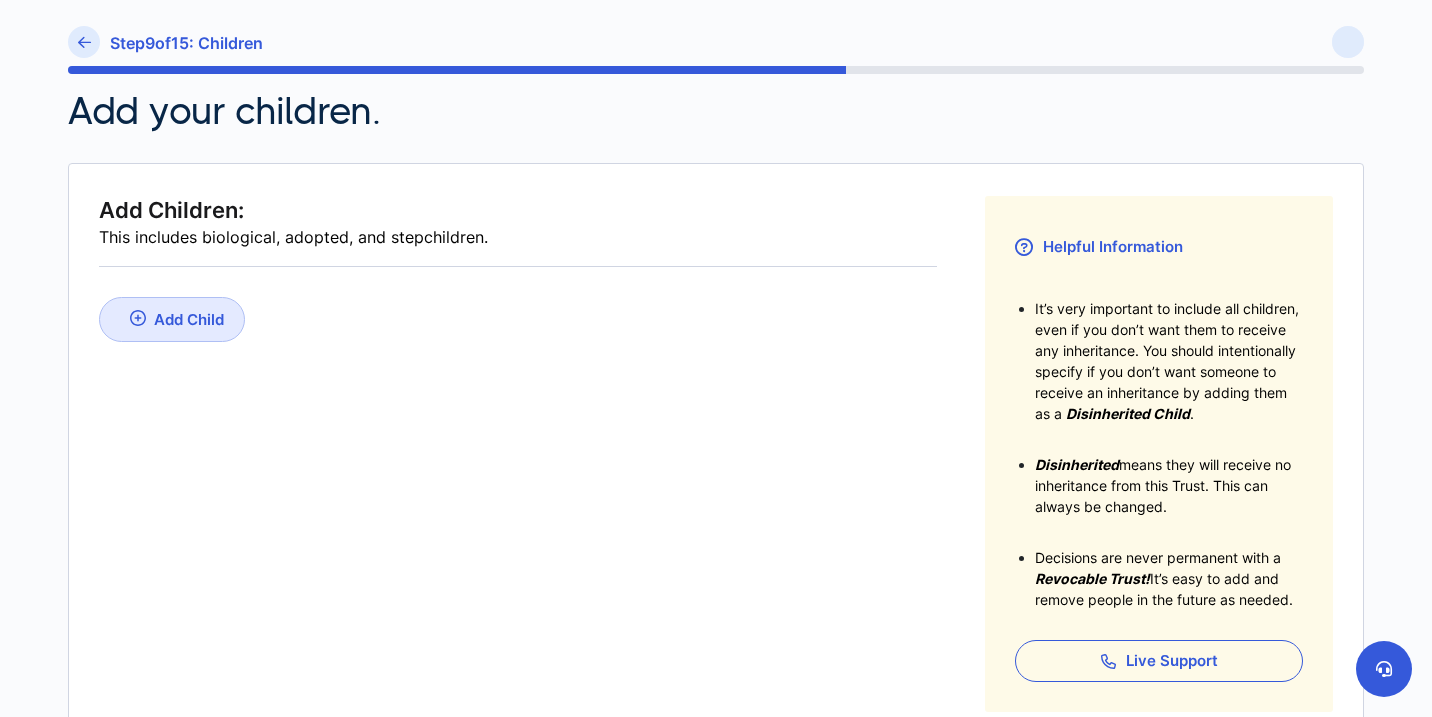 scroll, scrollTop: 0, scrollLeft: 0, axis: both 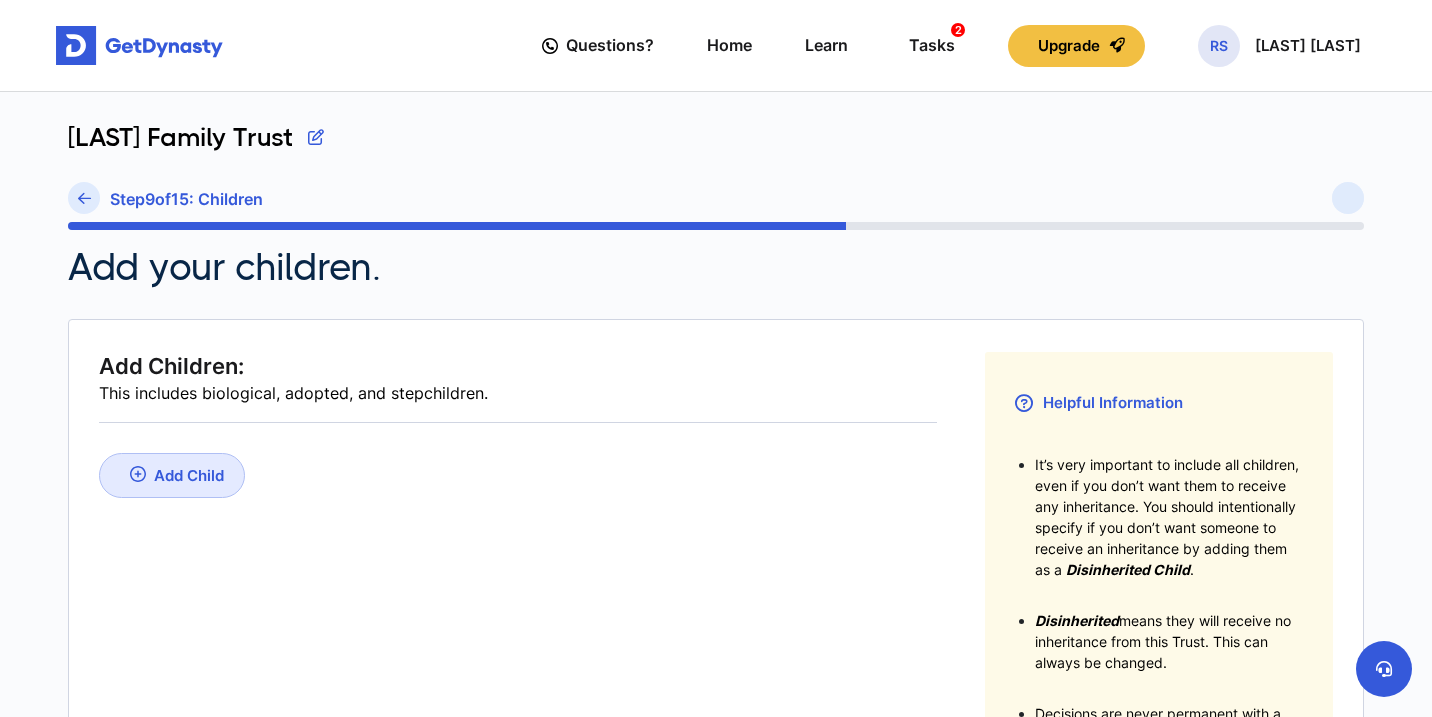 click on "Add Child" at bounding box center [189, 475] 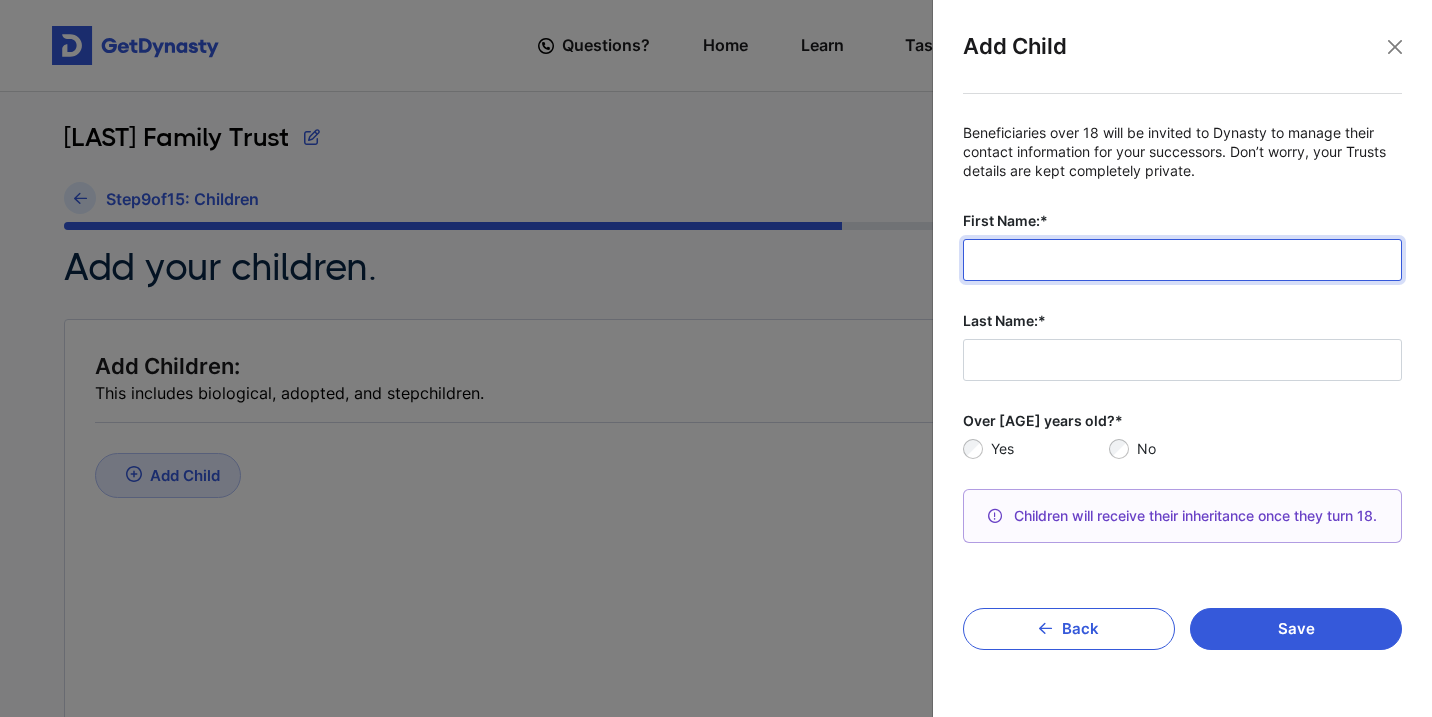 click on "First Name:*" at bounding box center (1182, 260) 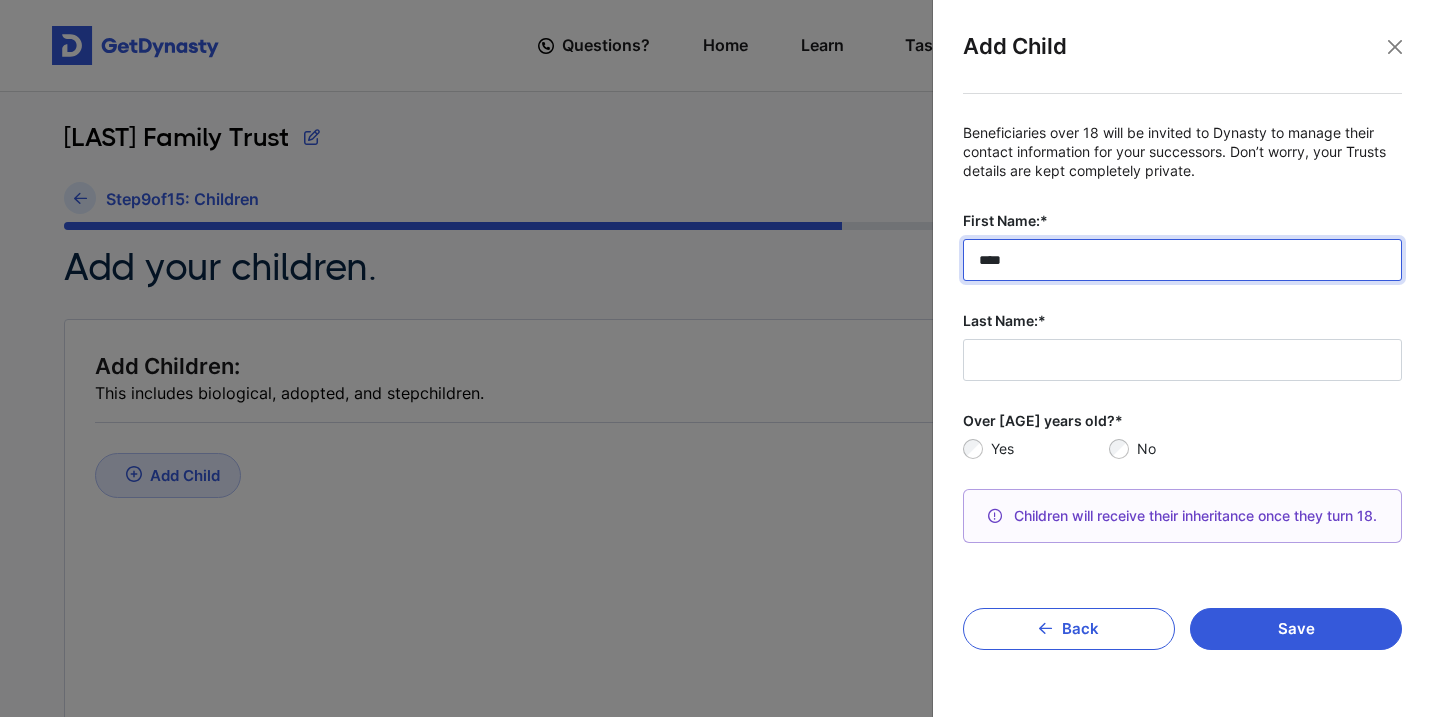 type on "****" 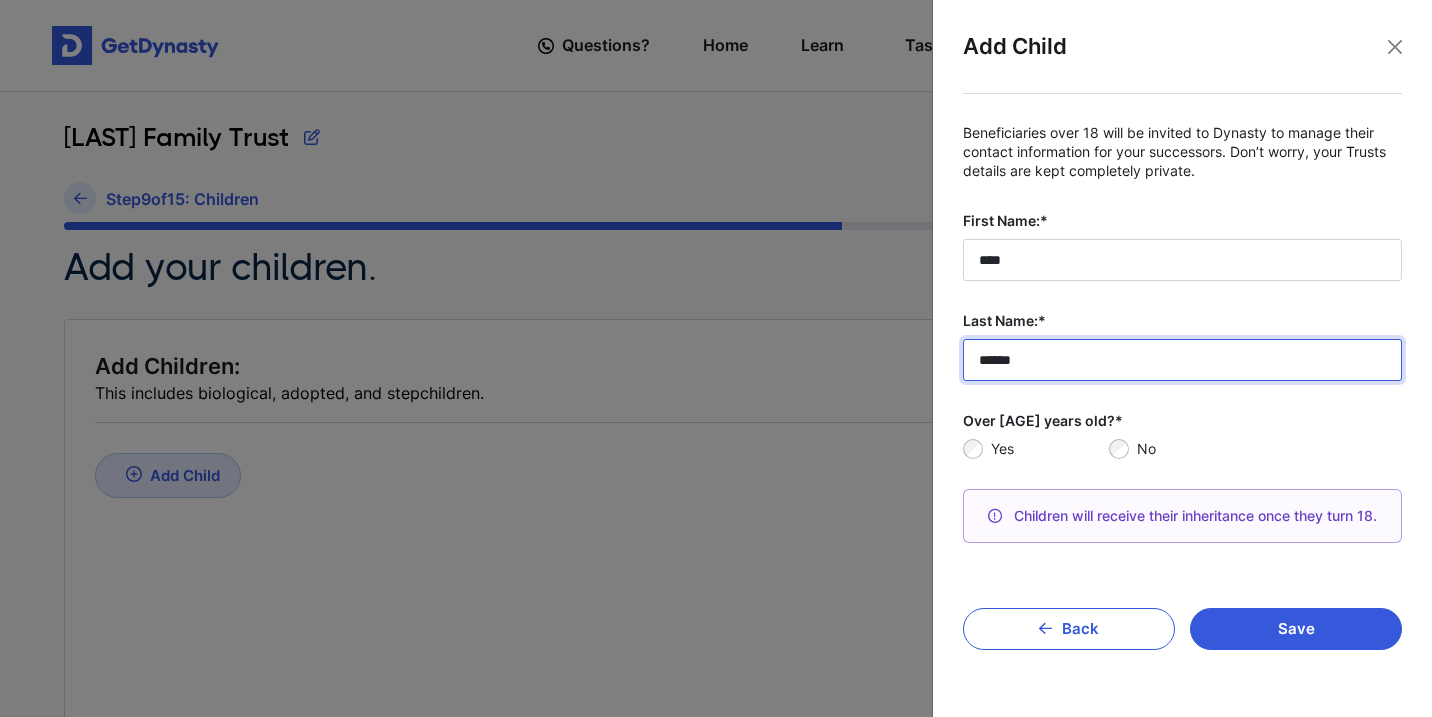 scroll, scrollTop: 67, scrollLeft: 0, axis: vertical 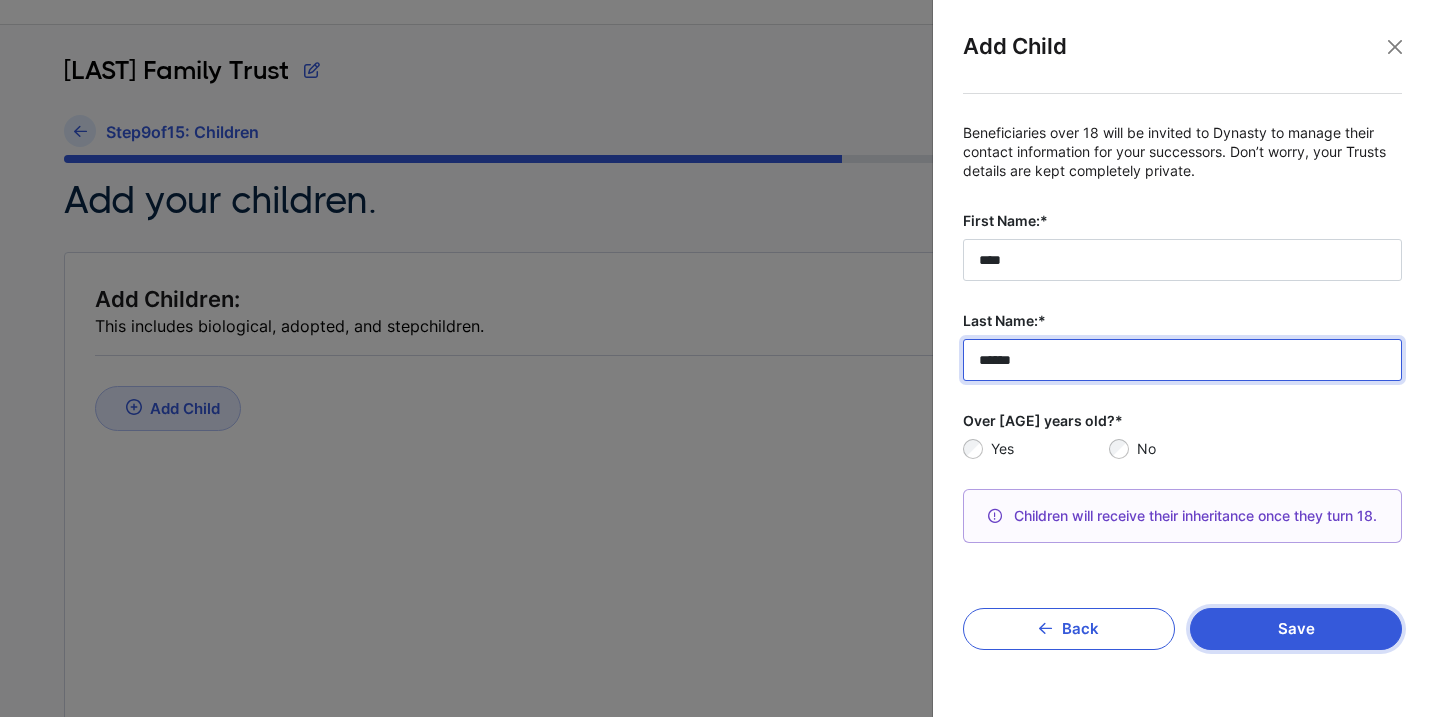 type on "******" 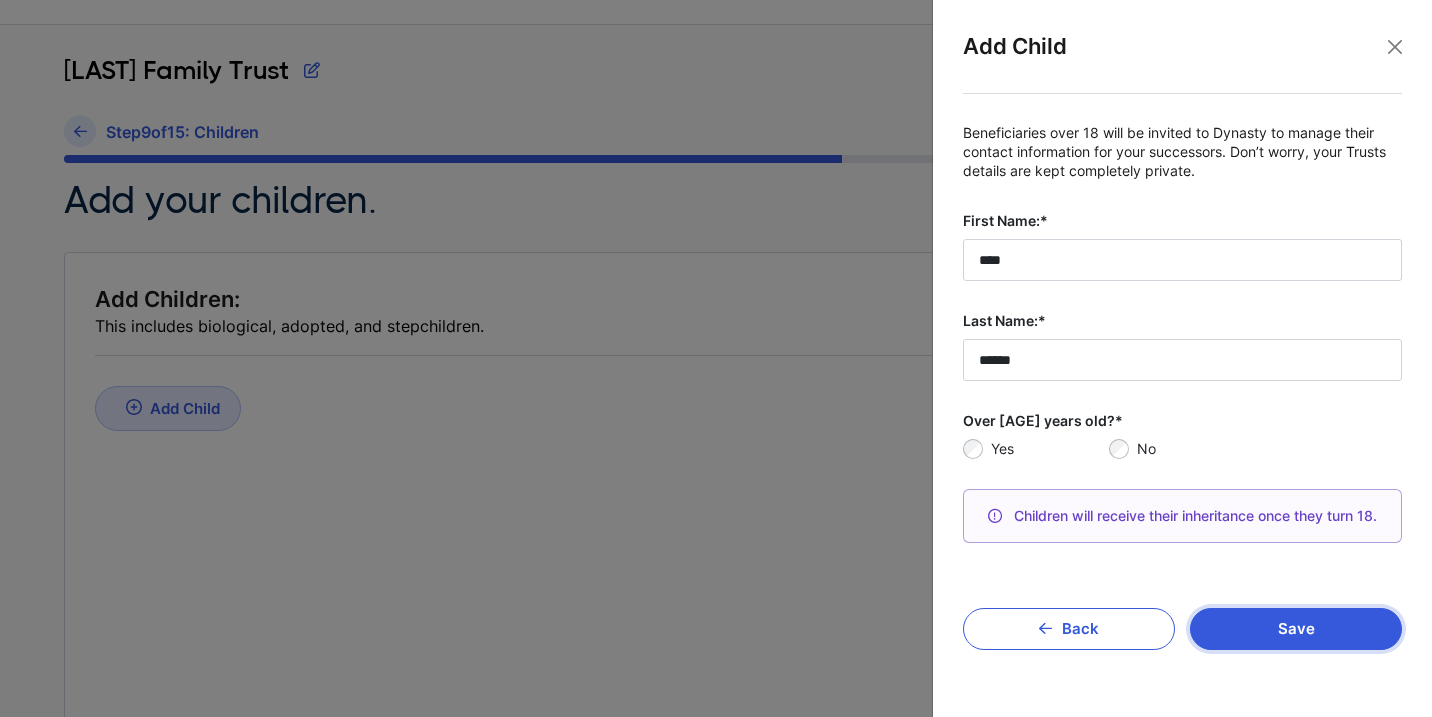 click on "Save" at bounding box center (1296, 629) 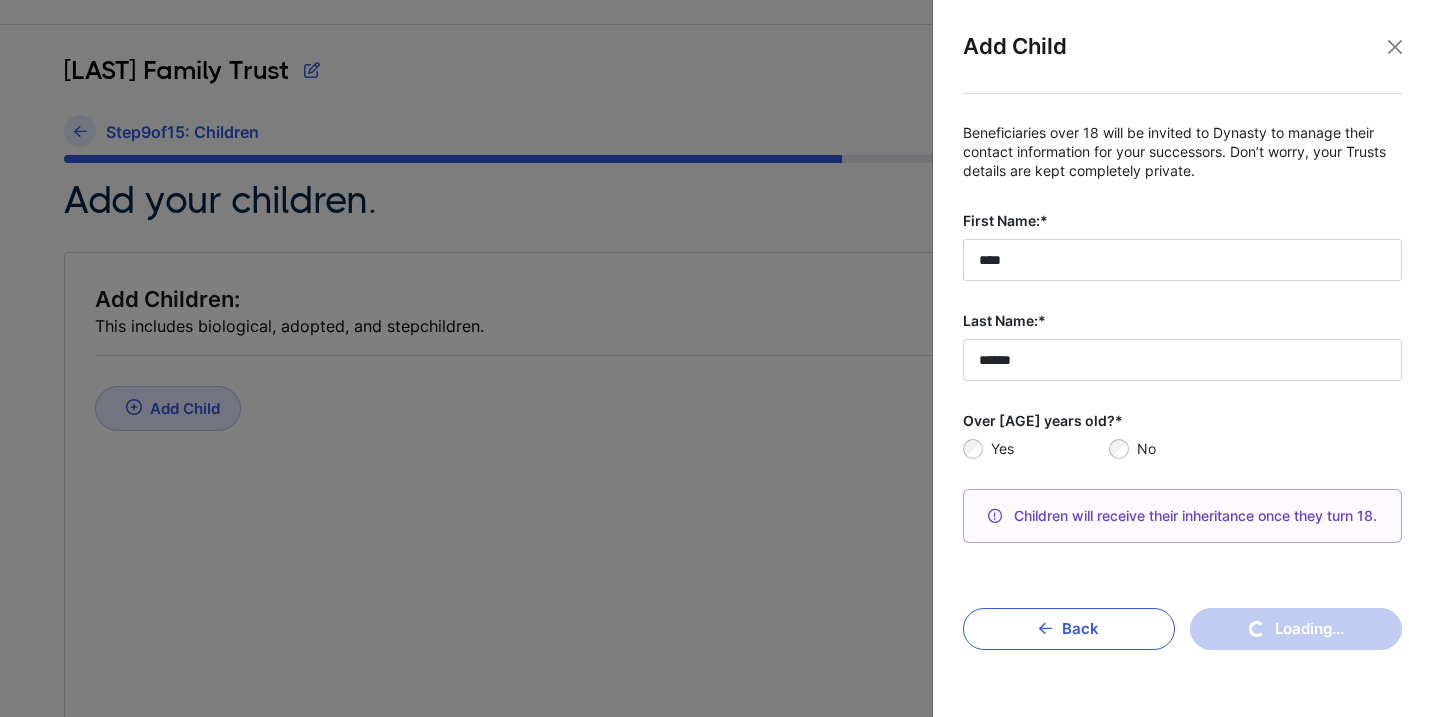 type 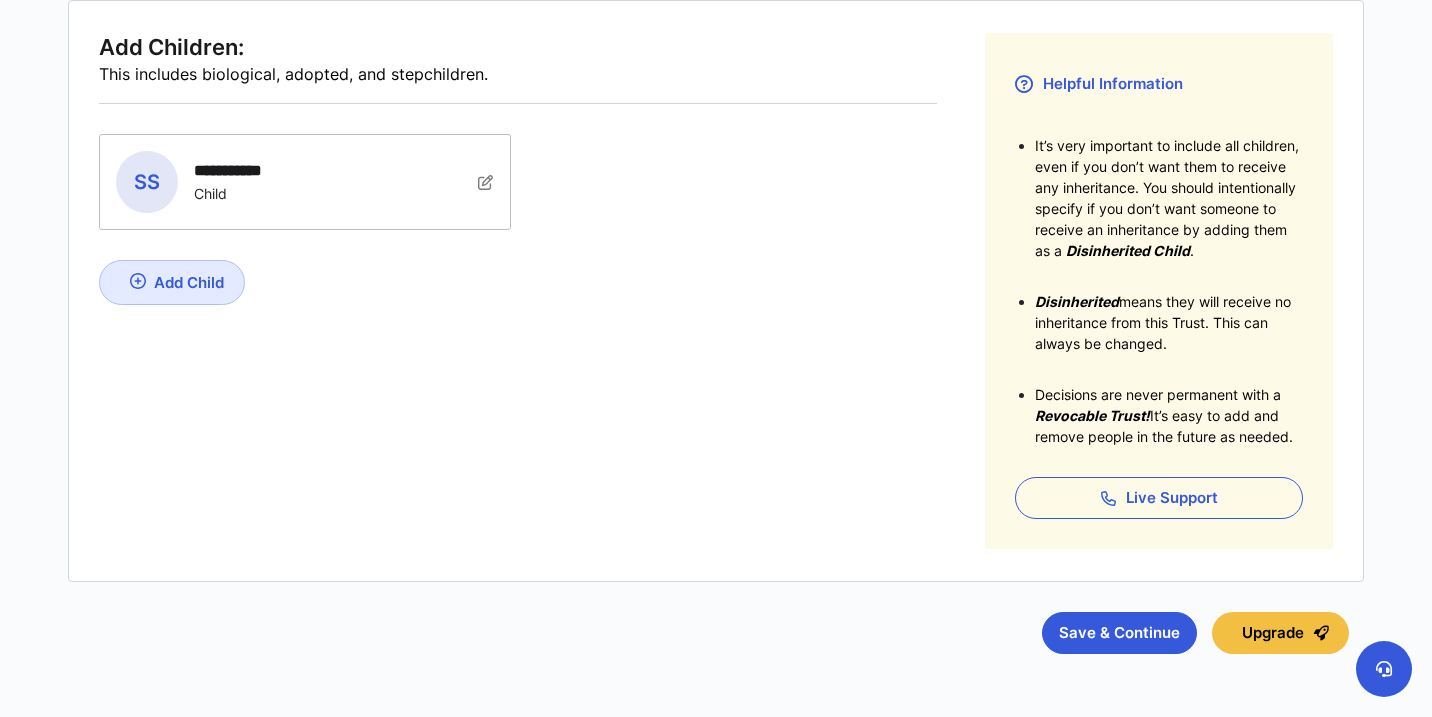 scroll, scrollTop: 317, scrollLeft: 0, axis: vertical 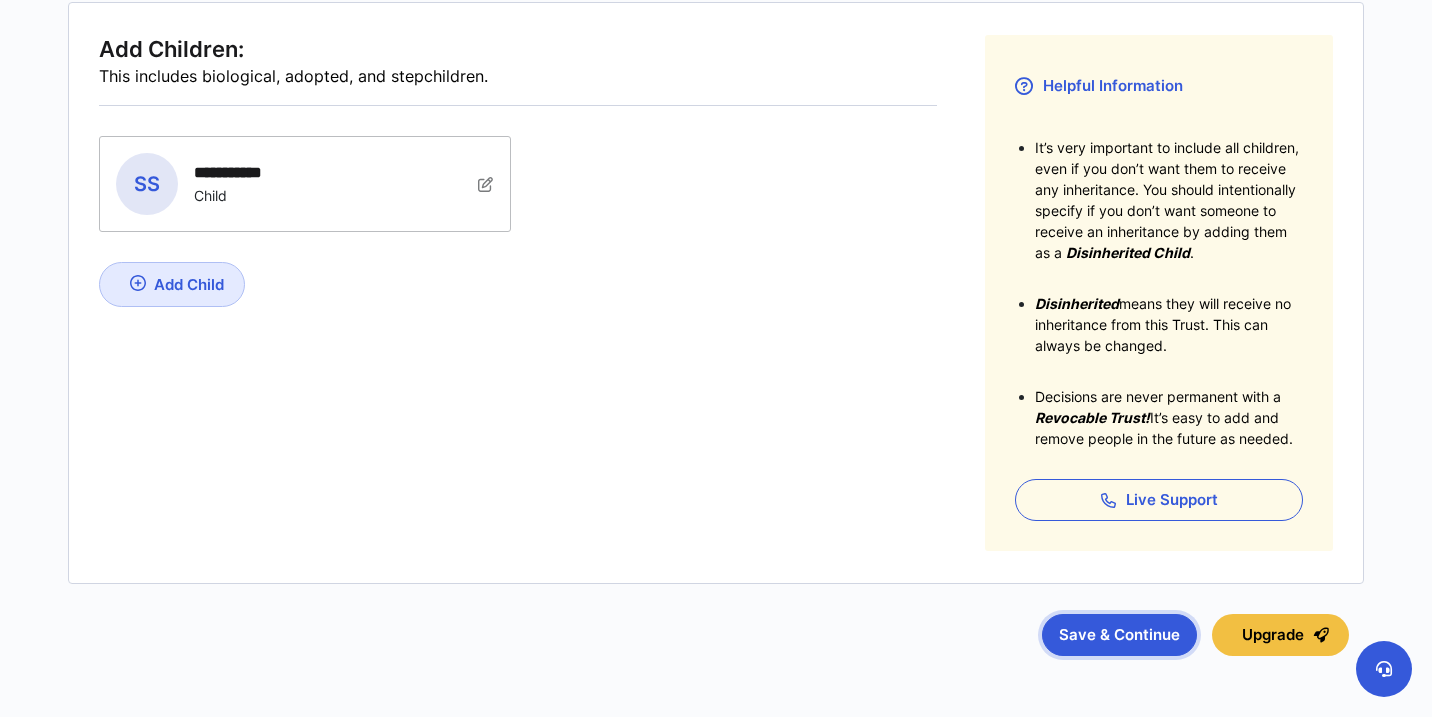 click on "Save & Continue" at bounding box center (1119, 635) 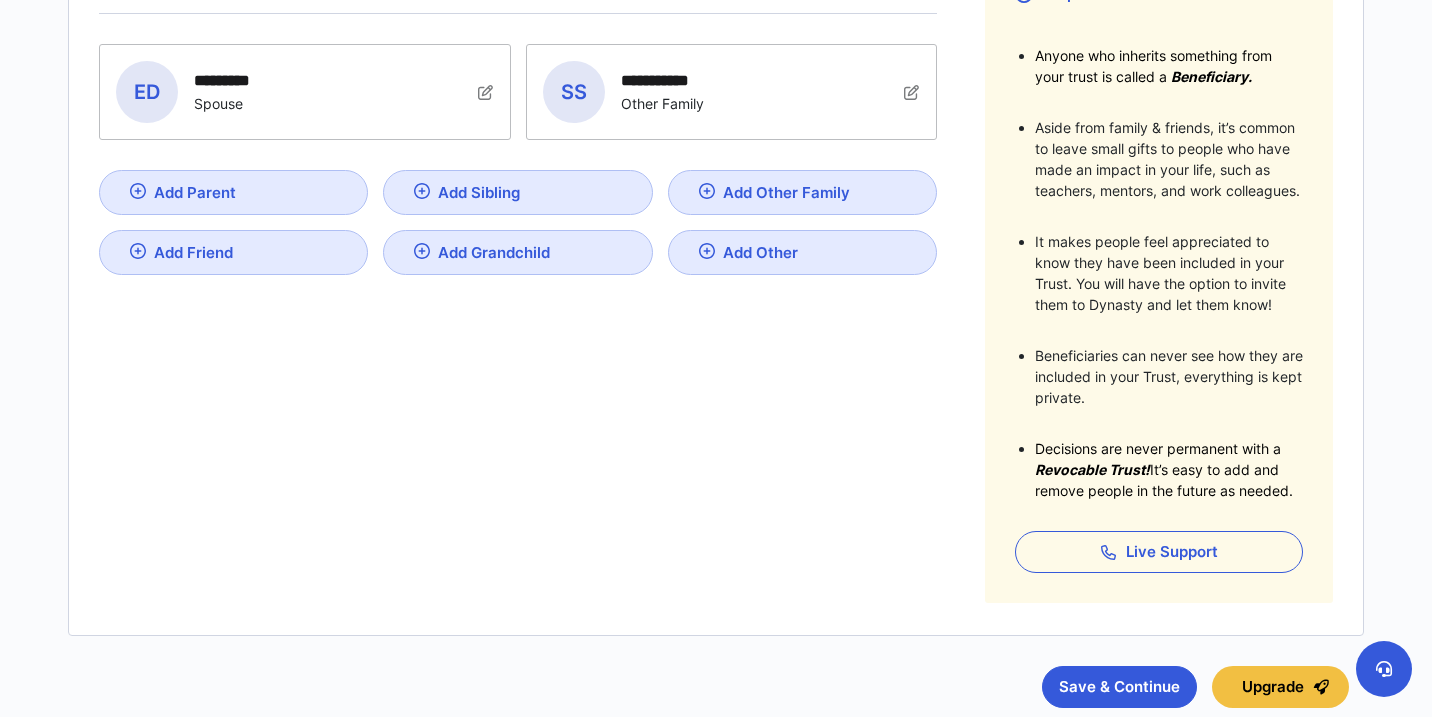 scroll, scrollTop: 442, scrollLeft: 0, axis: vertical 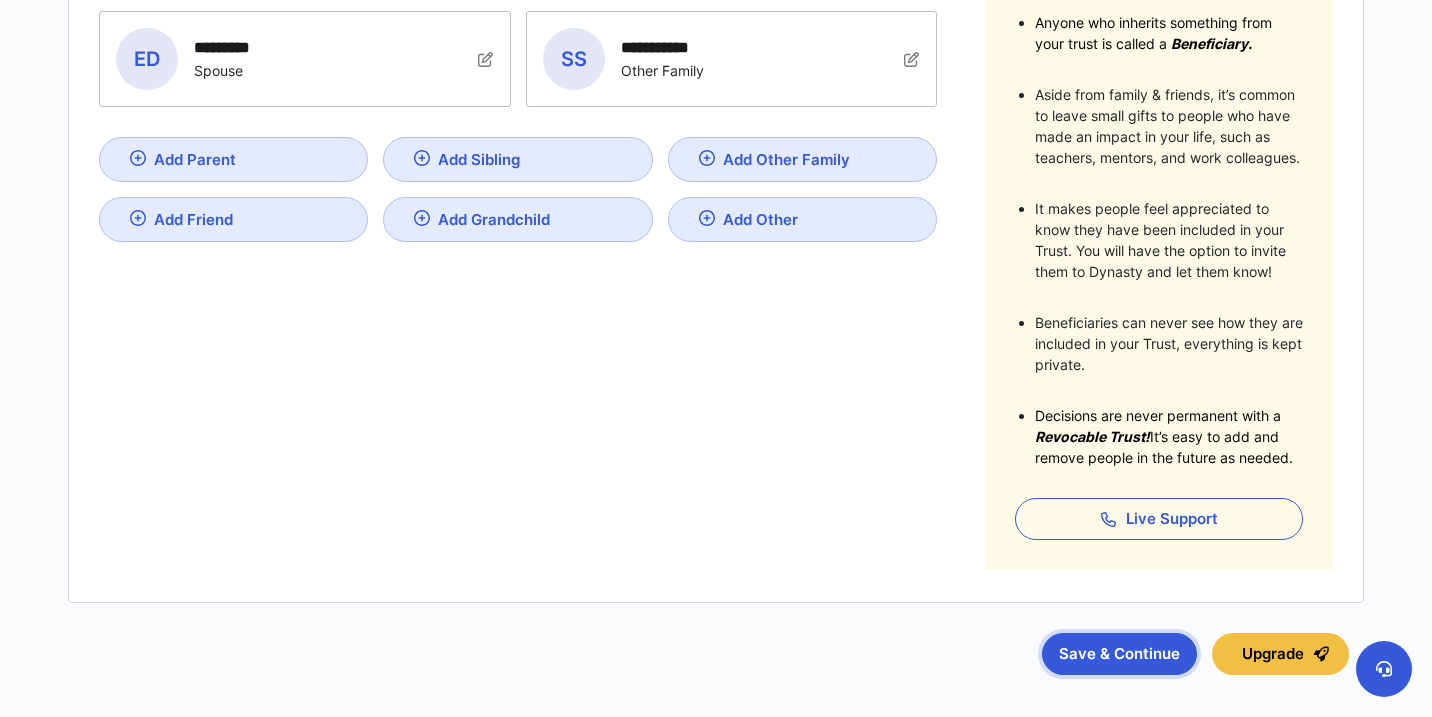 click on "Save & Continue" at bounding box center (1119, 654) 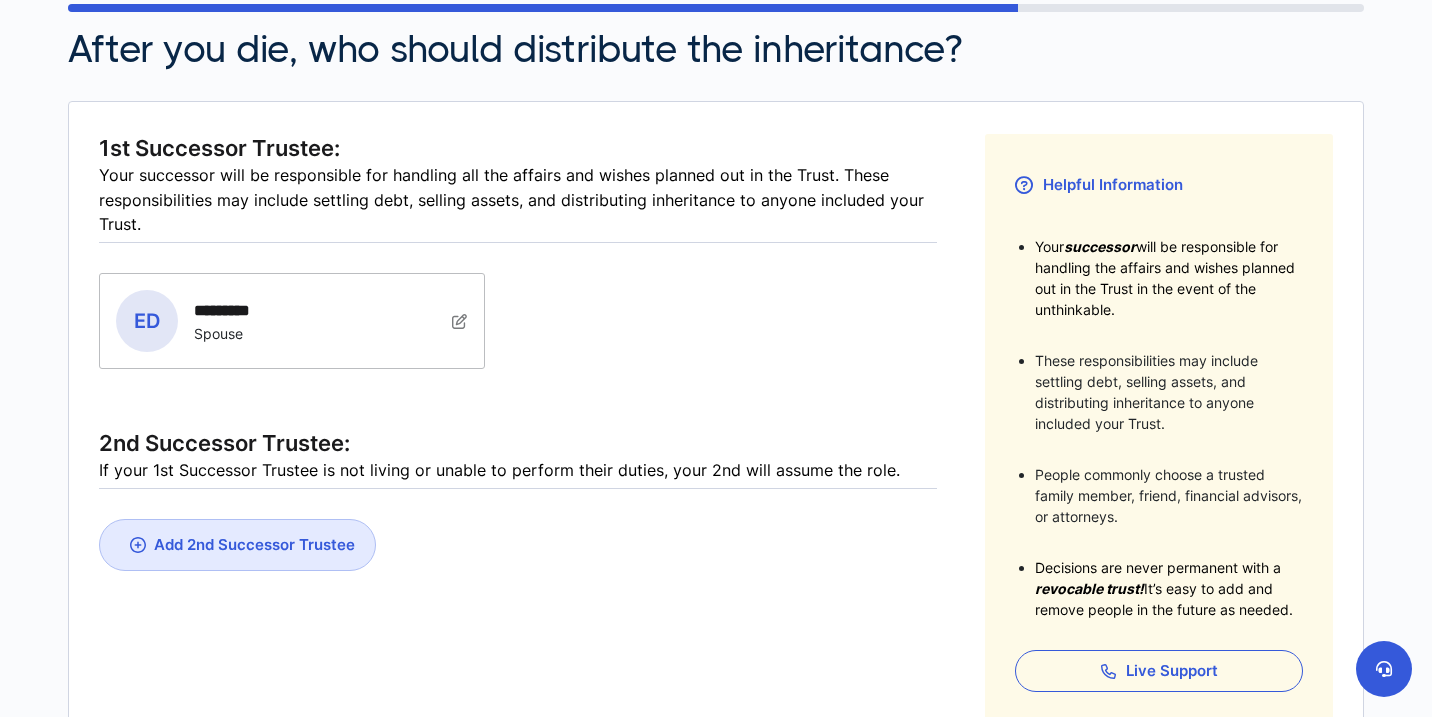 scroll, scrollTop: 227, scrollLeft: 0, axis: vertical 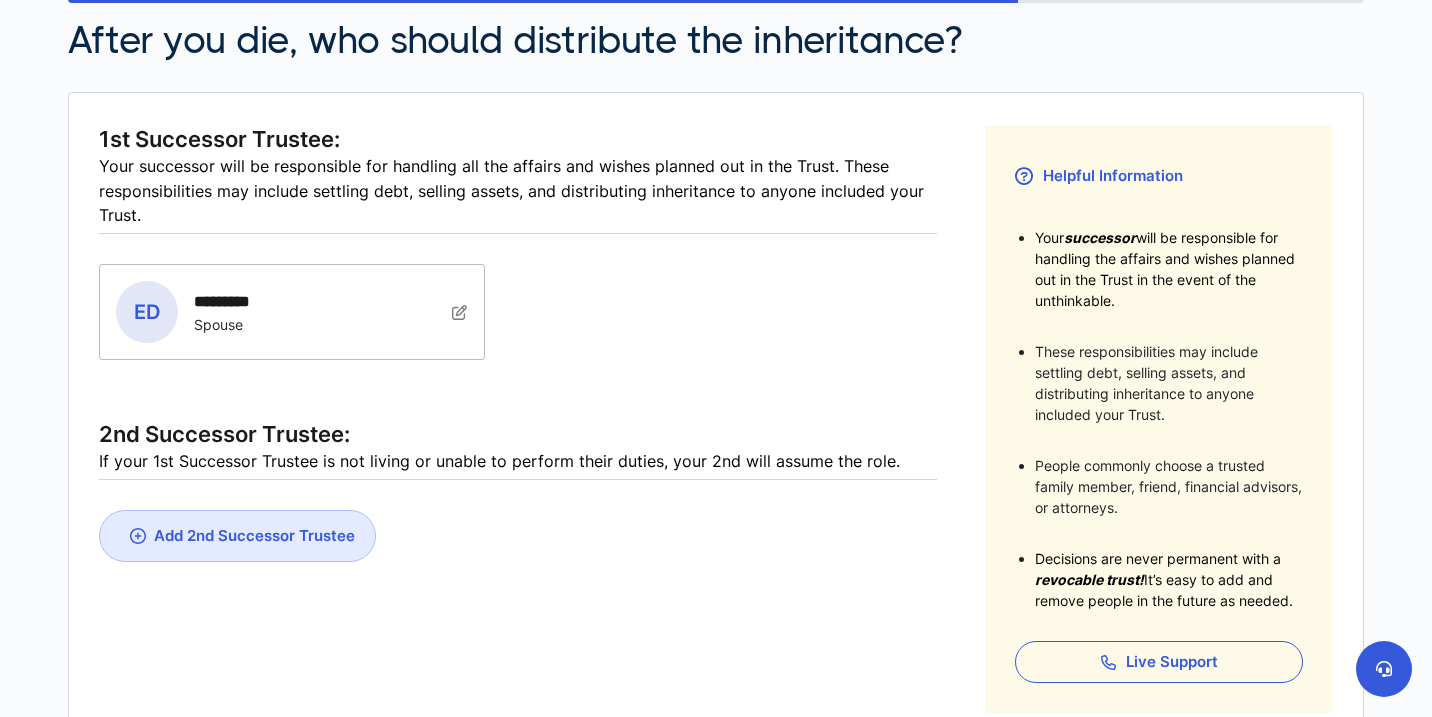 click on "Add 2nd Successor Trustee" at bounding box center [254, 535] 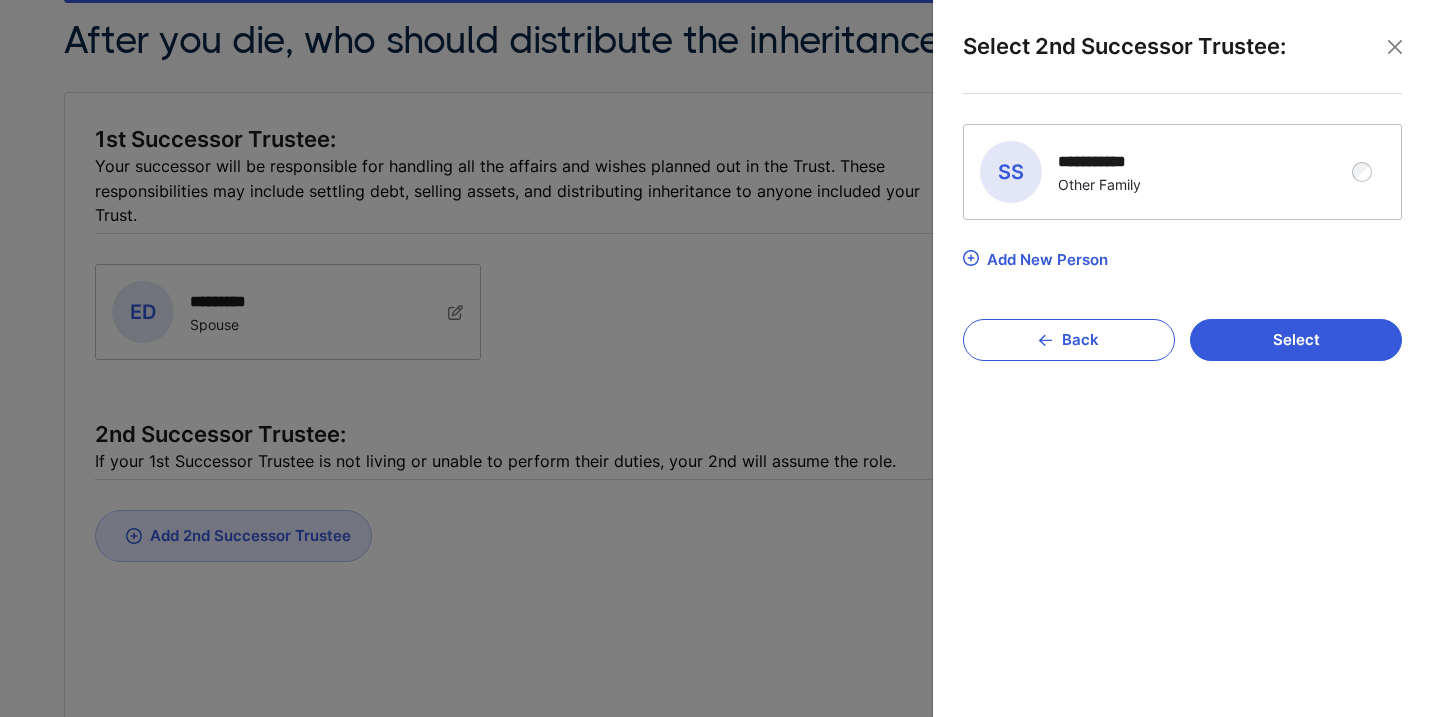 click on "Add New Person" at bounding box center (1047, 259) 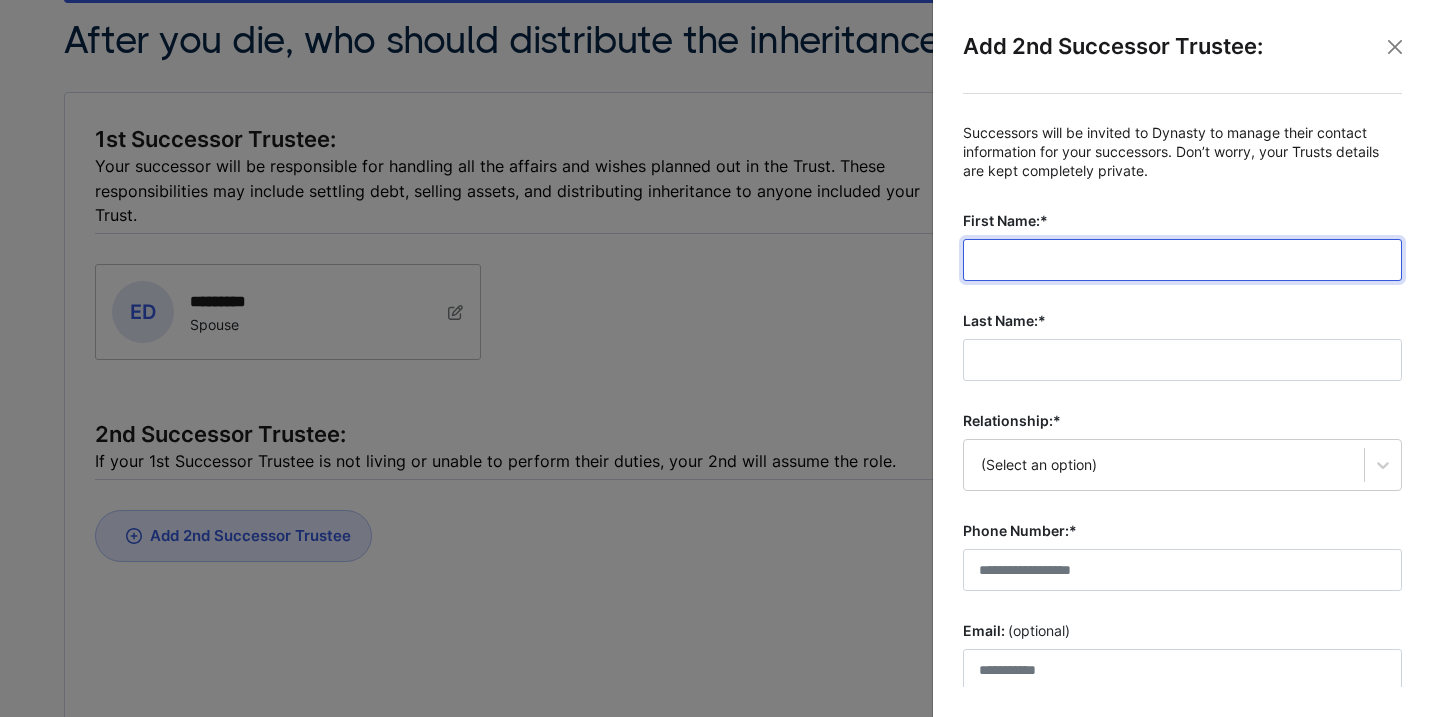 click on "First Name:*" at bounding box center (1182, 260) 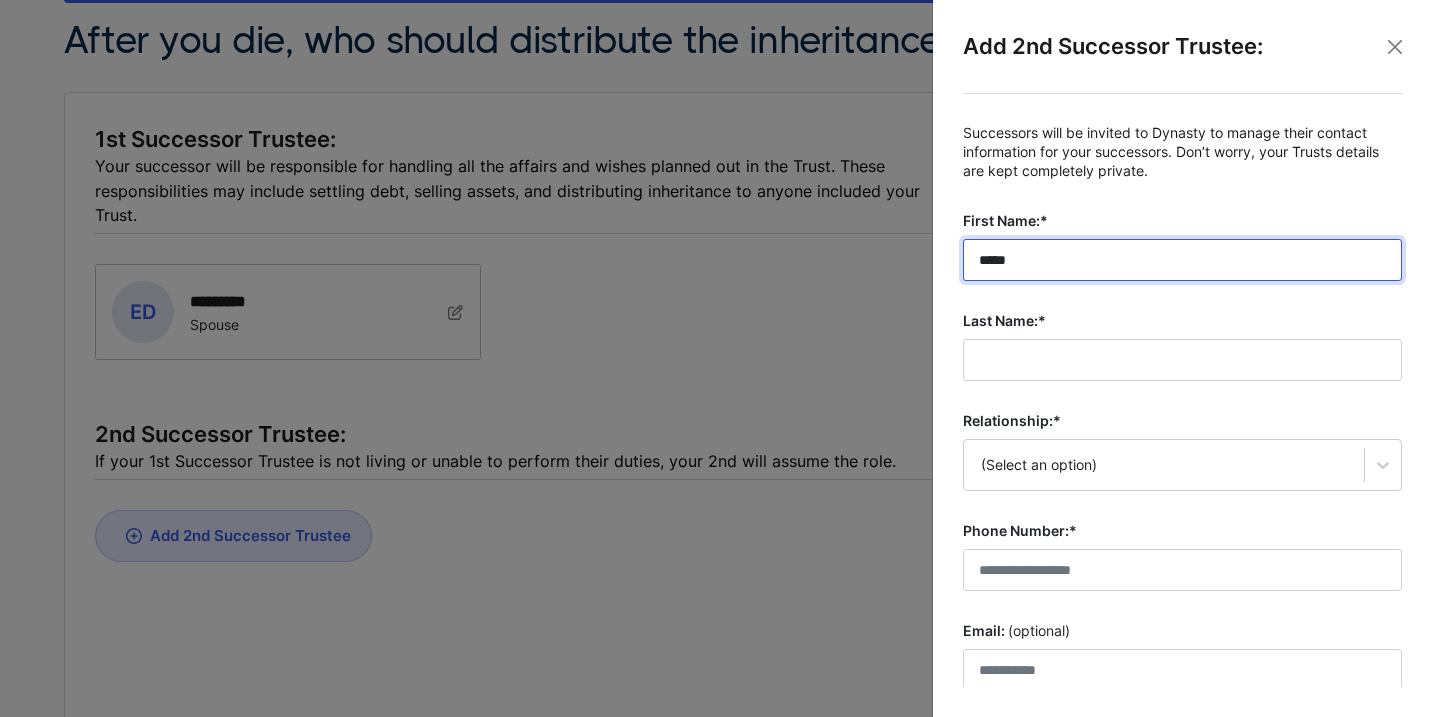 type on "*****" 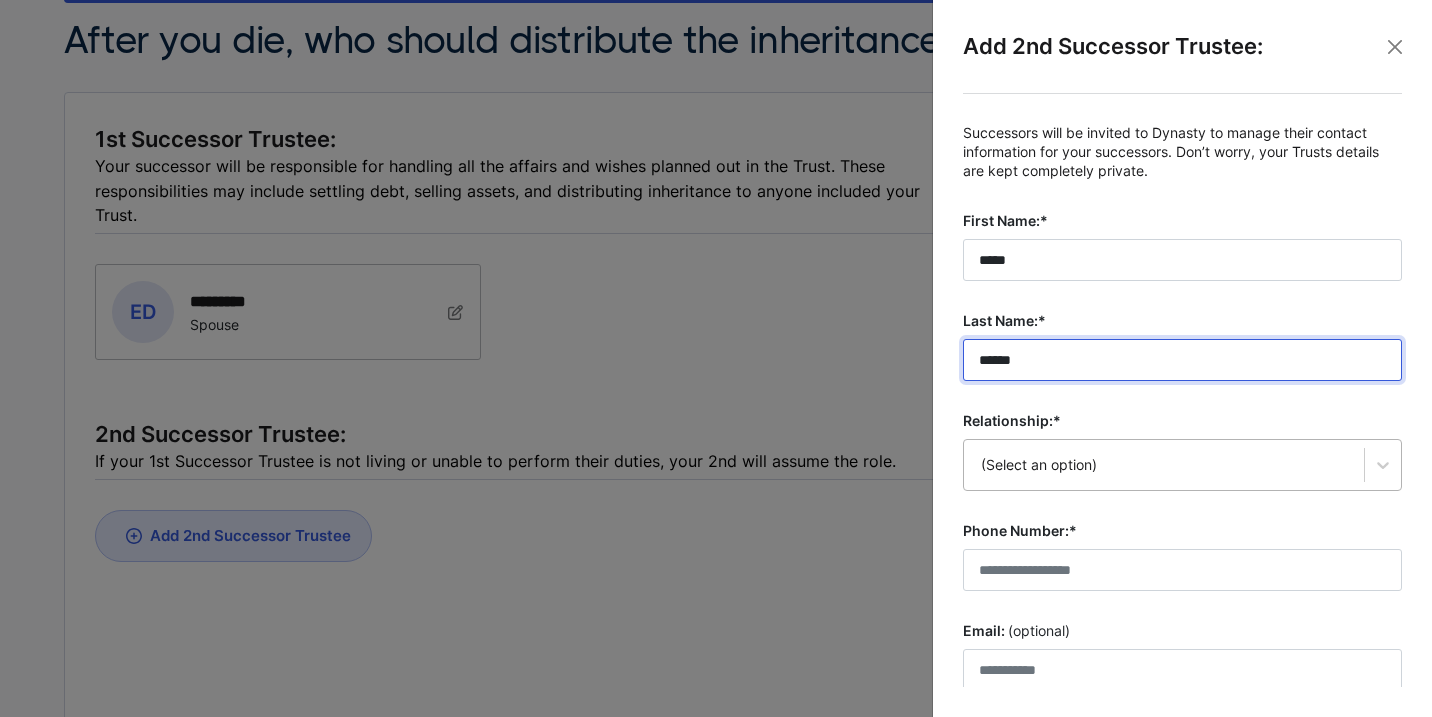 type on "******" 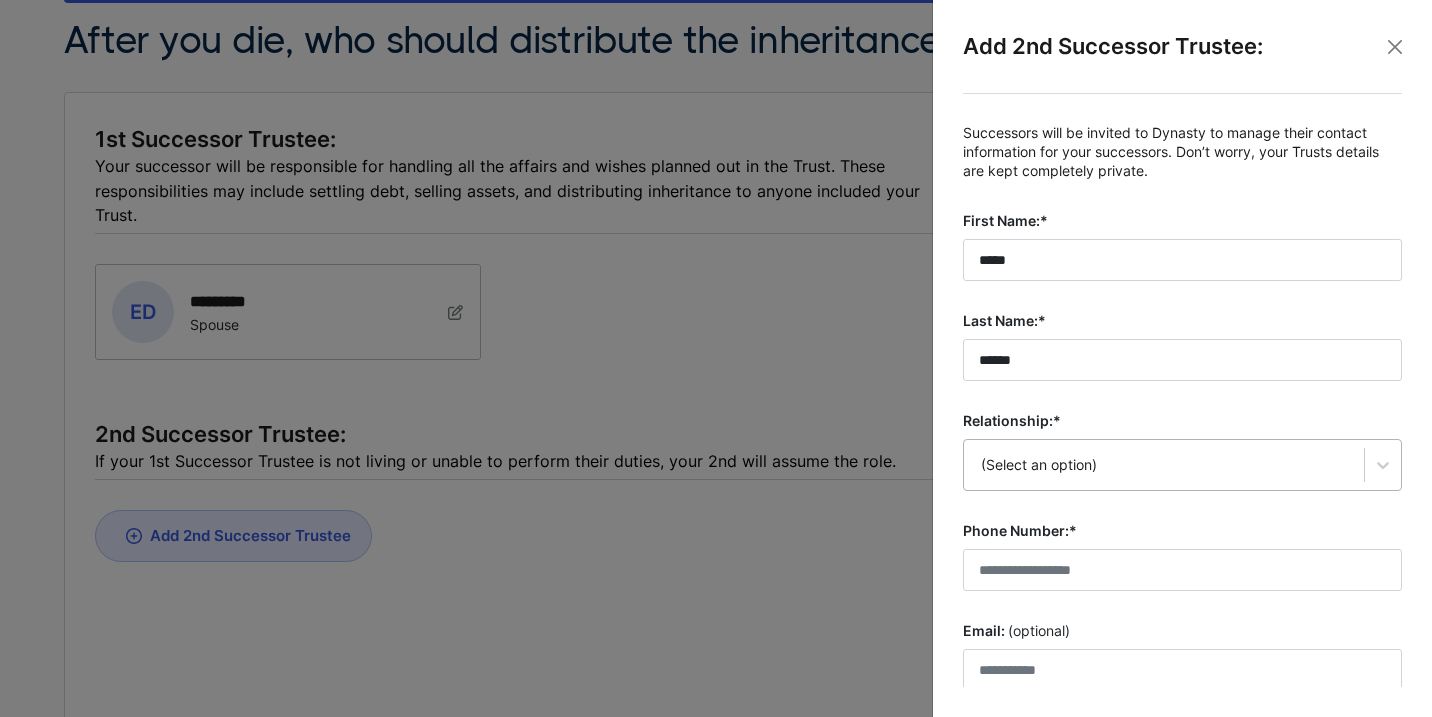 scroll, scrollTop: 159, scrollLeft: 0, axis: vertical 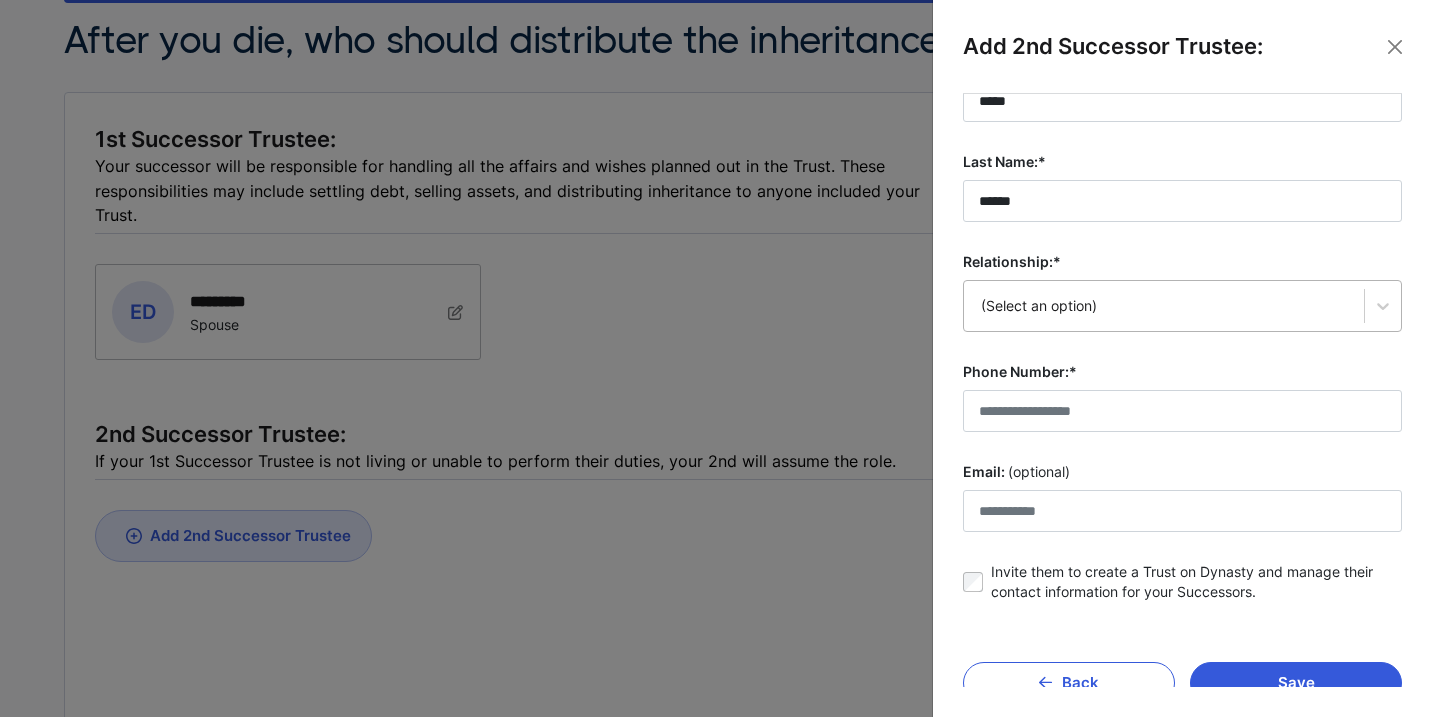 click on "(Select an option)" at bounding box center (1182, 306) 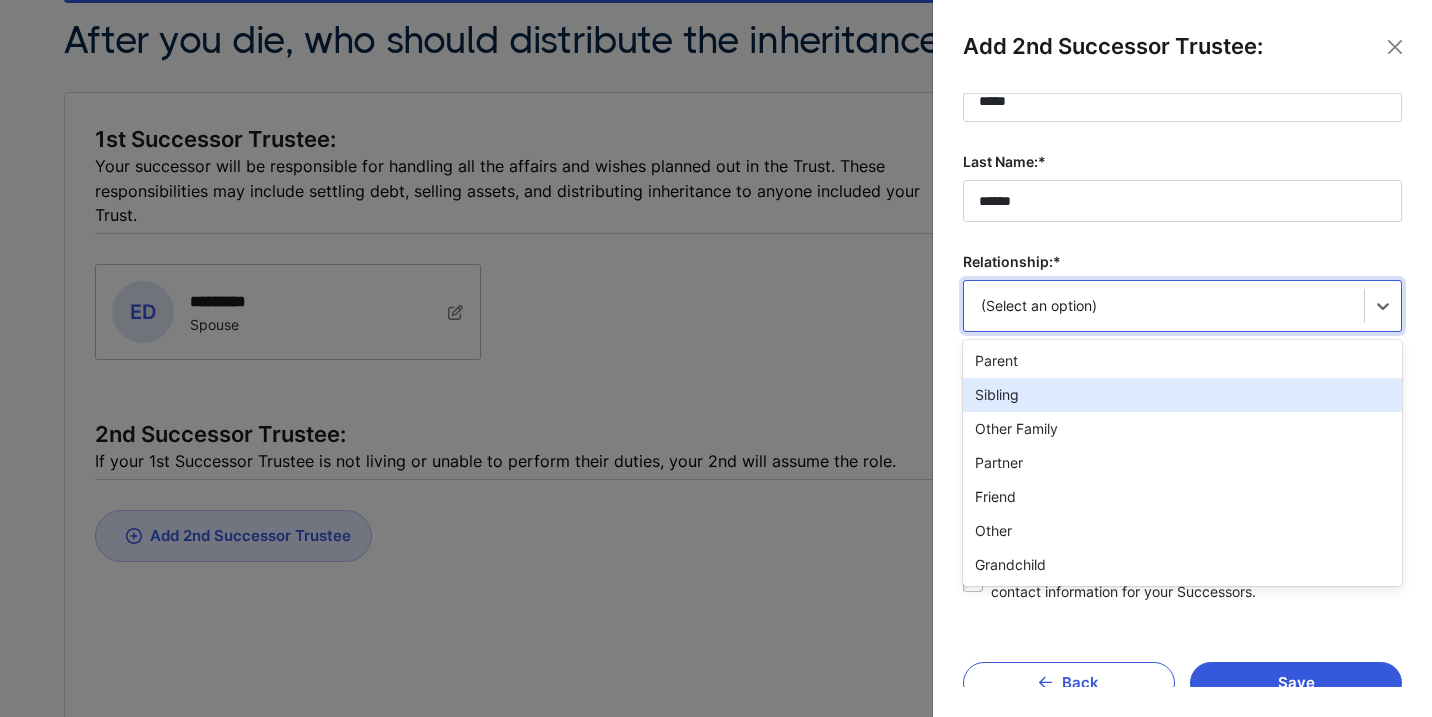 click on "Sibling" at bounding box center [1182, 395] 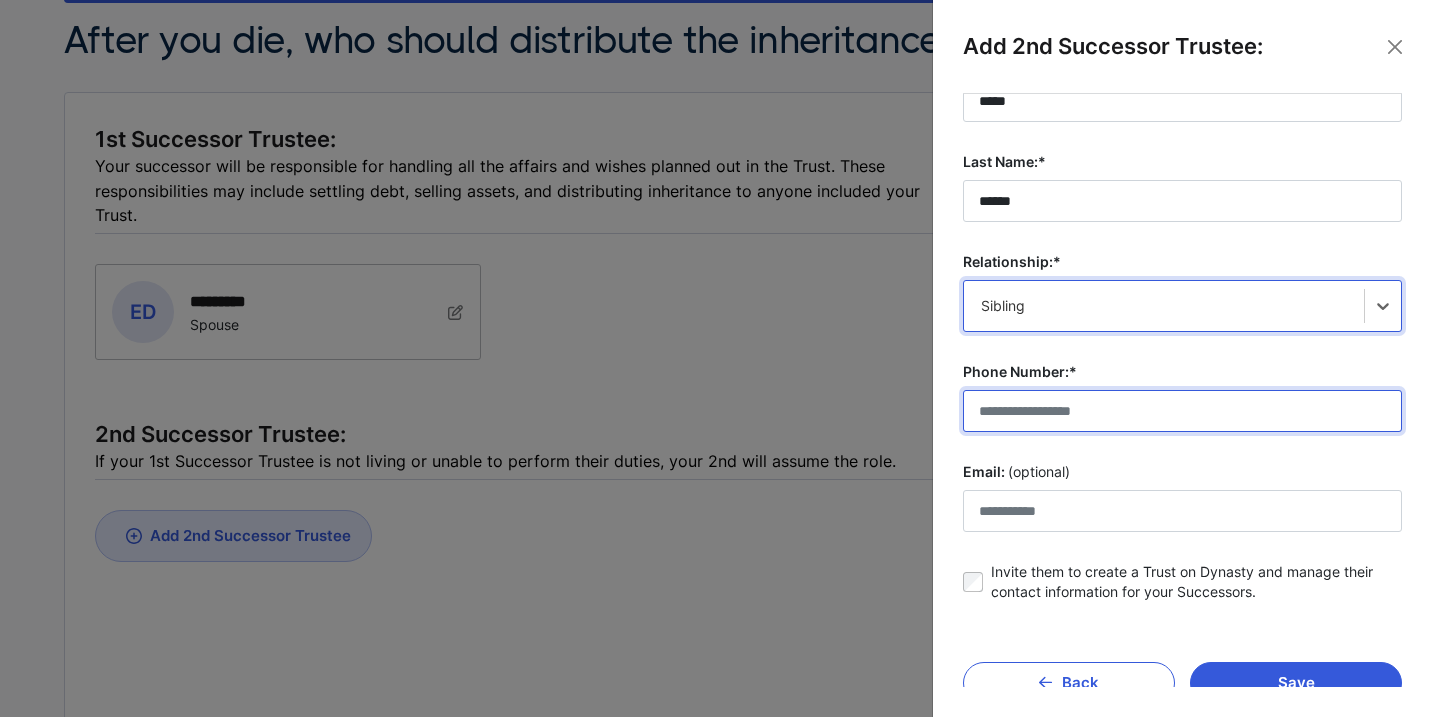 click on "Phone Number:*" at bounding box center (1182, 411) 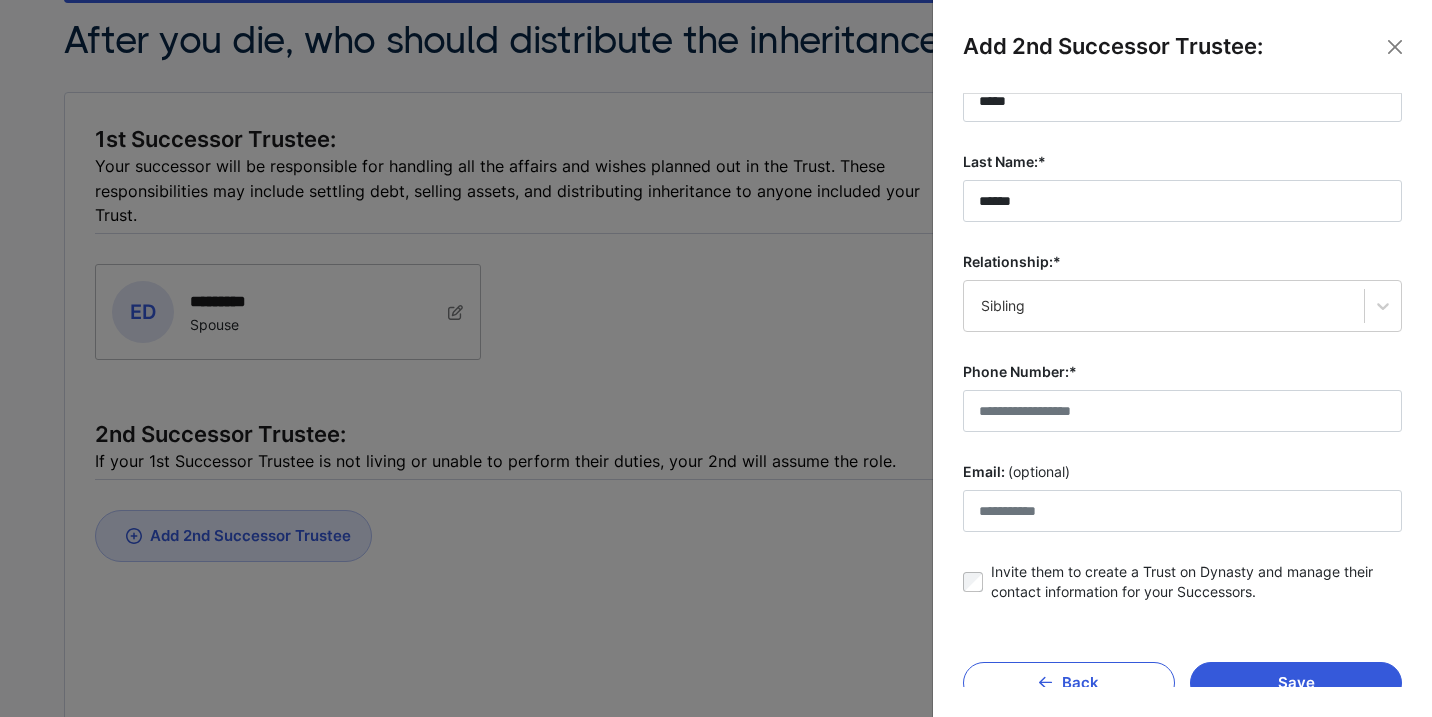 click on "Successors will be invited to Dynasty to manage their contact information for your successors. Don’t worry, your Trusts details are kept completely private. First Name:* [FIRST] Last Name:* [LAST] Relationship:* Sibling Phone Number:* [PHONE] Email:   (optional) Invite them to create a Trust on Dynasty and manage their contact information for your Successors." at bounding box center (1182, 288) 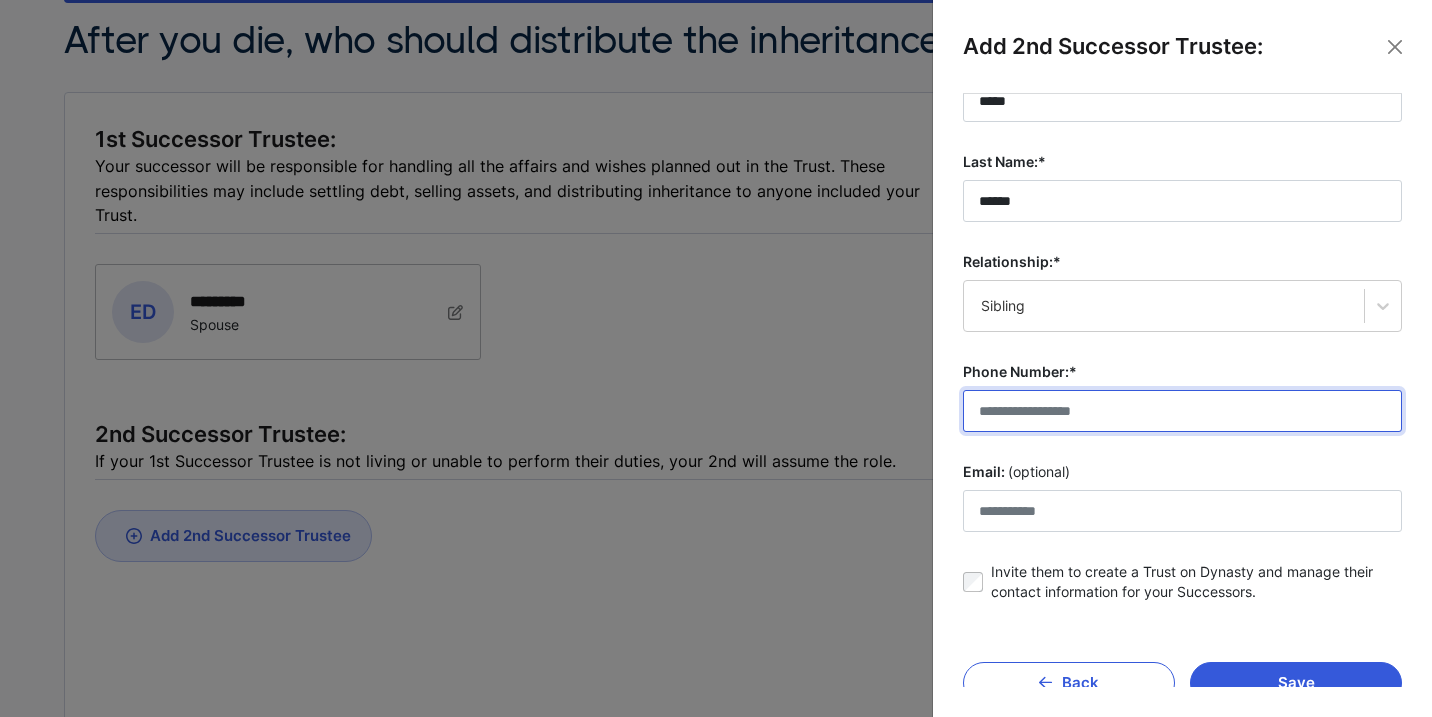 click on "Phone Number:*" at bounding box center (1182, 411) 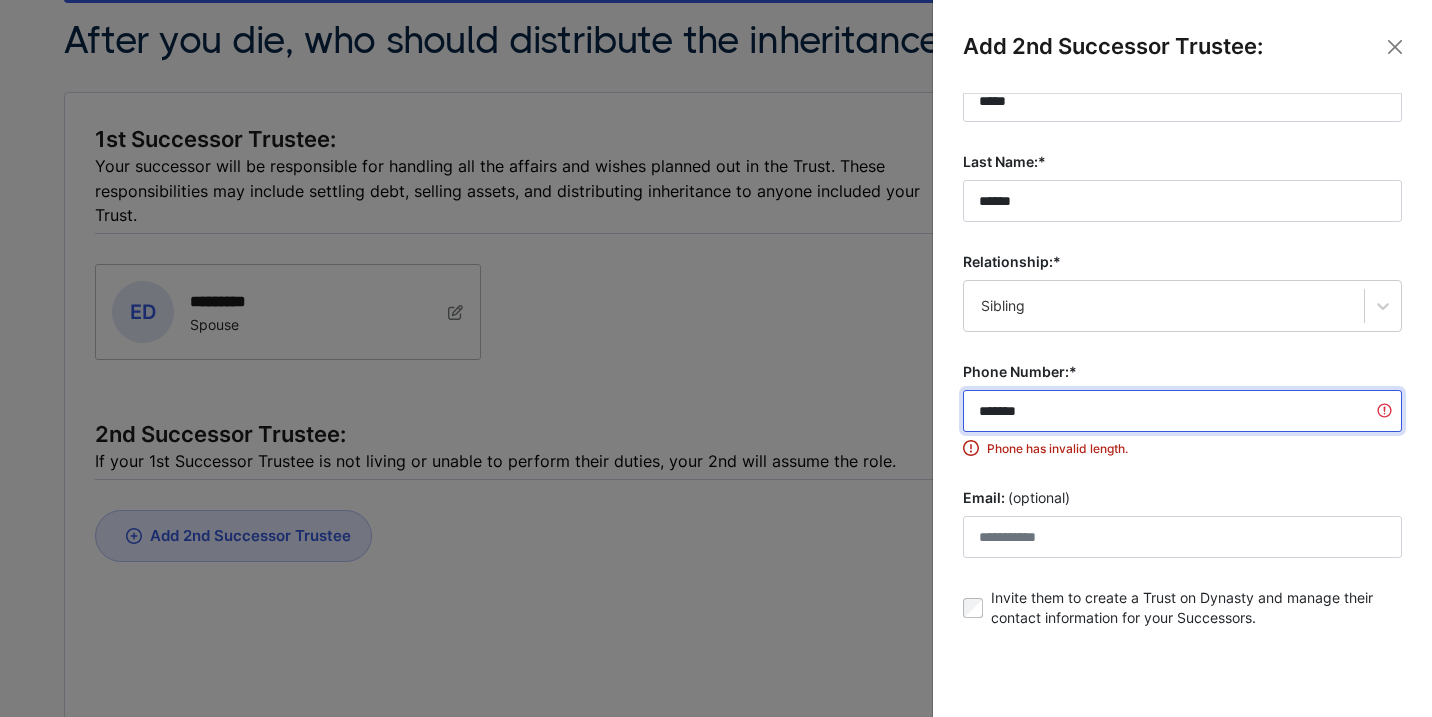 scroll, scrollTop: 217, scrollLeft: 0, axis: vertical 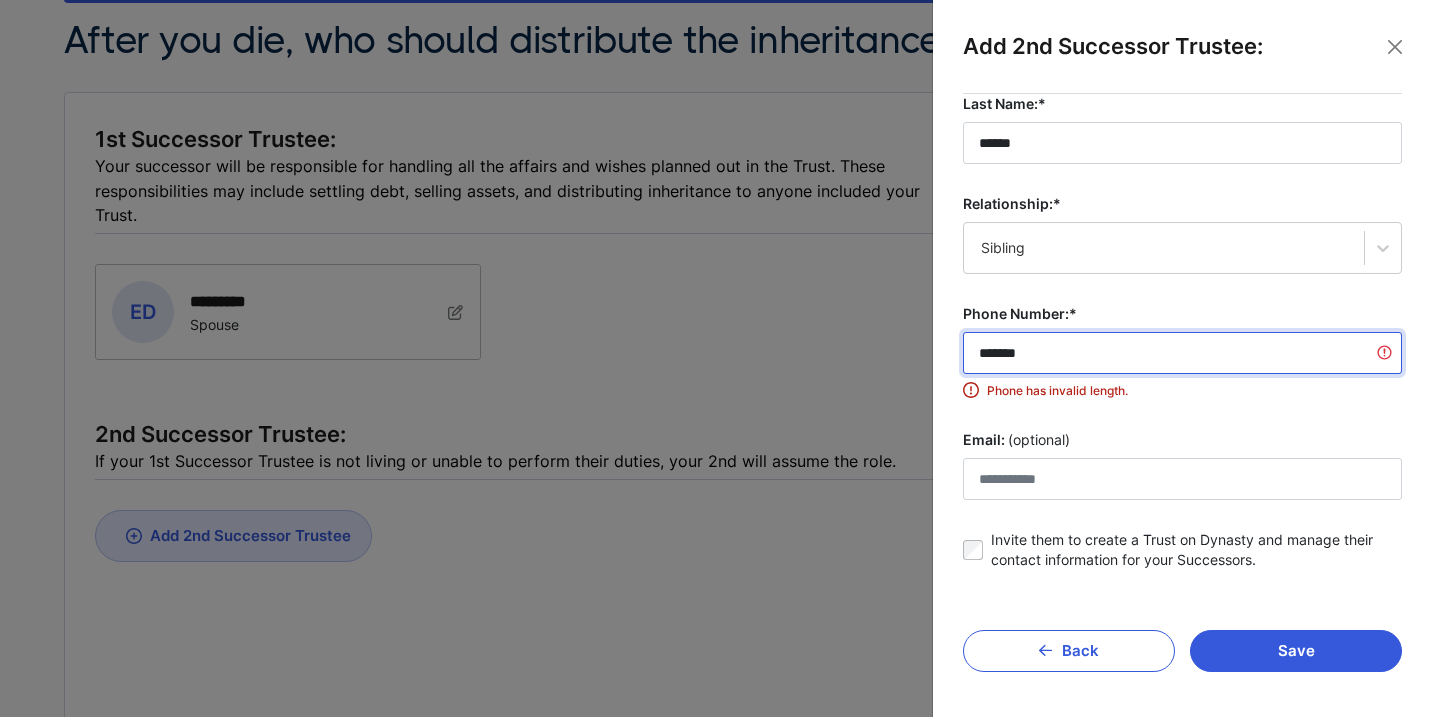 type on "*******" 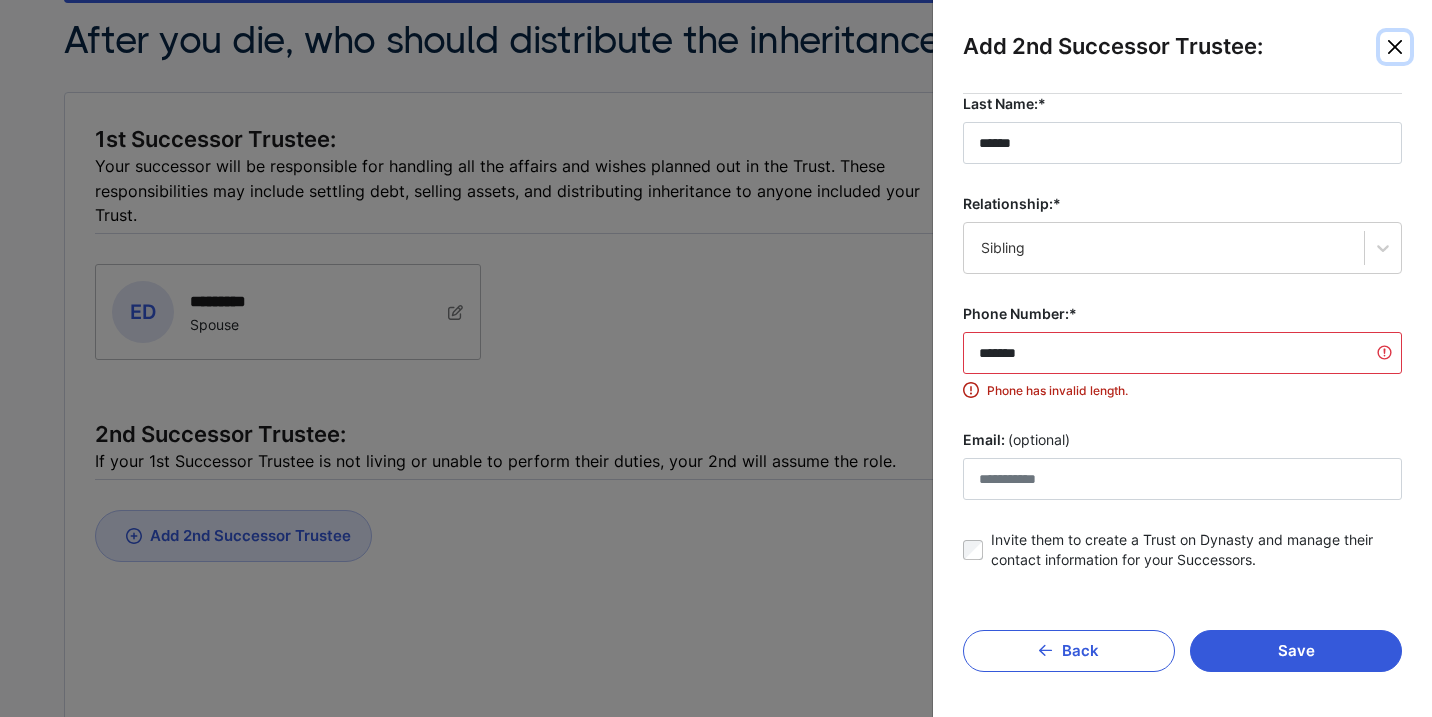 click at bounding box center [1395, 47] 